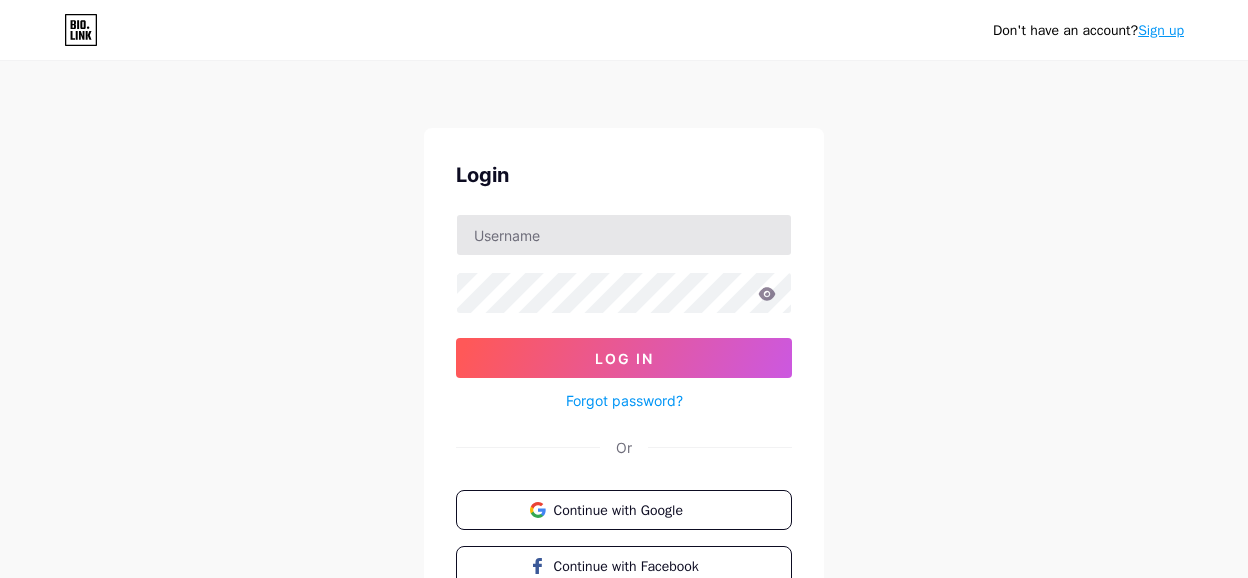 scroll, scrollTop: 0, scrollLeft: 0, axis: both 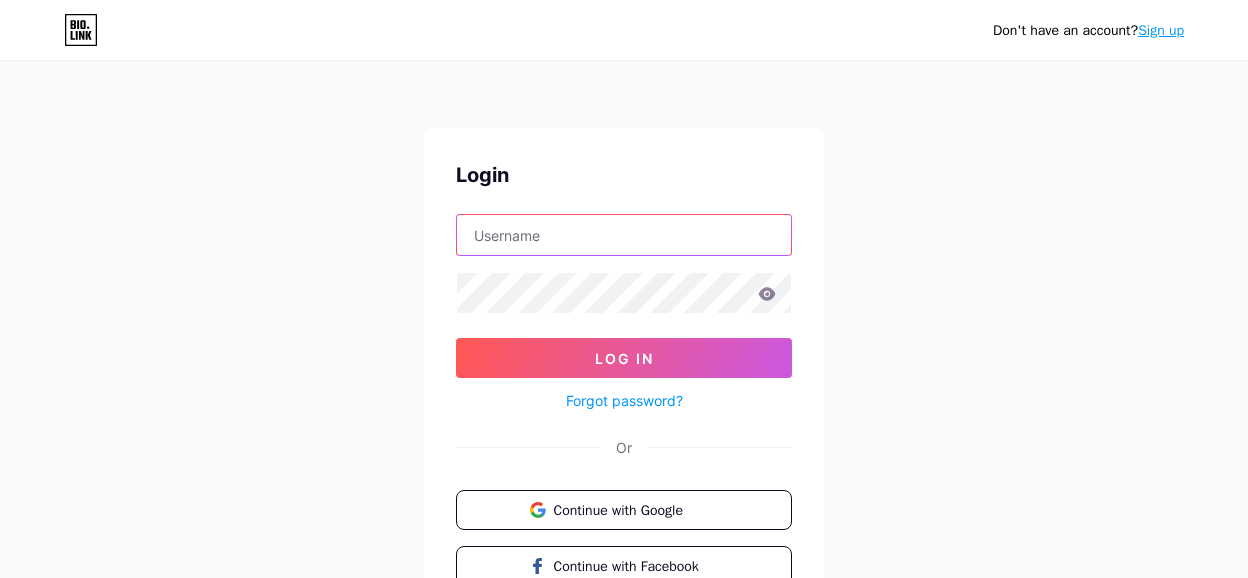 click at bounding box center (624, 235) 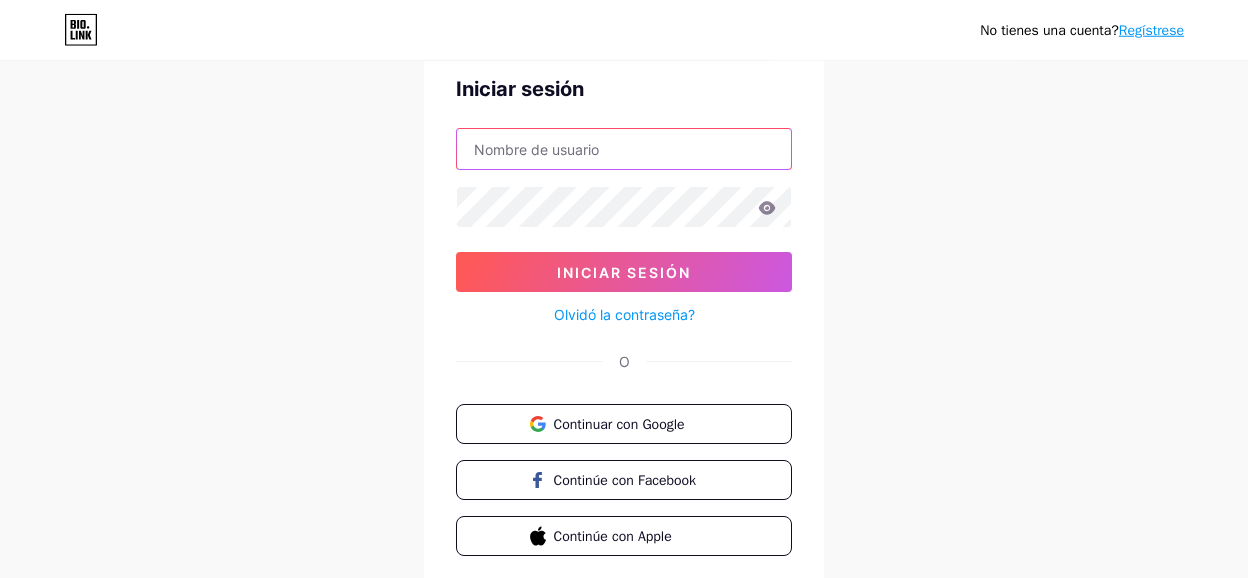 scroll, scrollTop: 156, scrollLeft: 0, axis: vertical 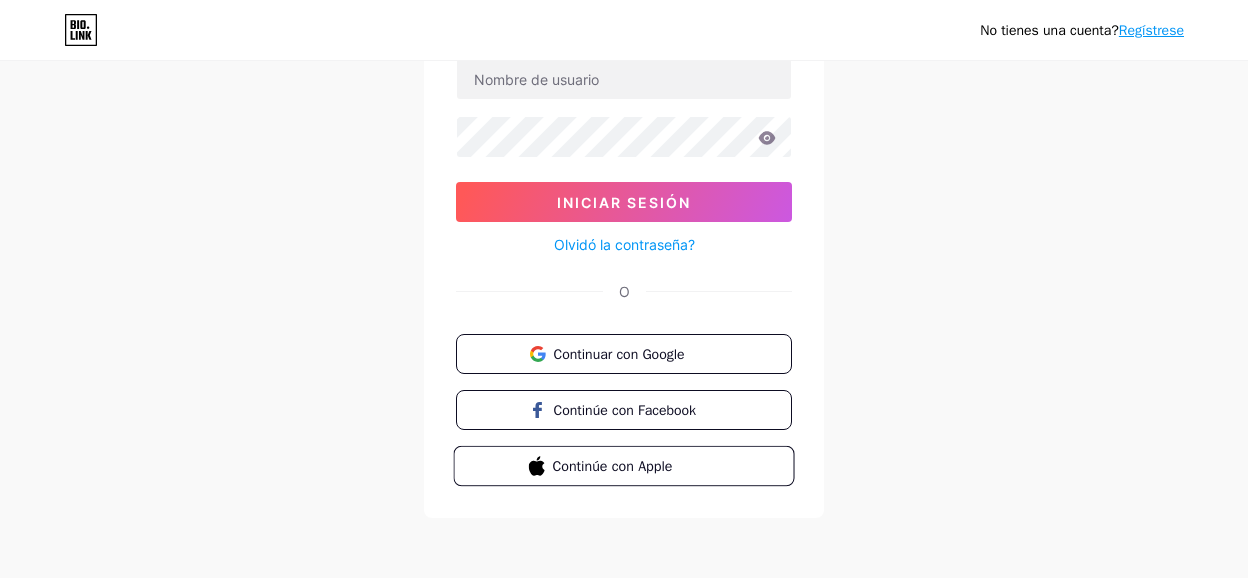 click on "Continúe con Apple" at bounding box center [635, 465] 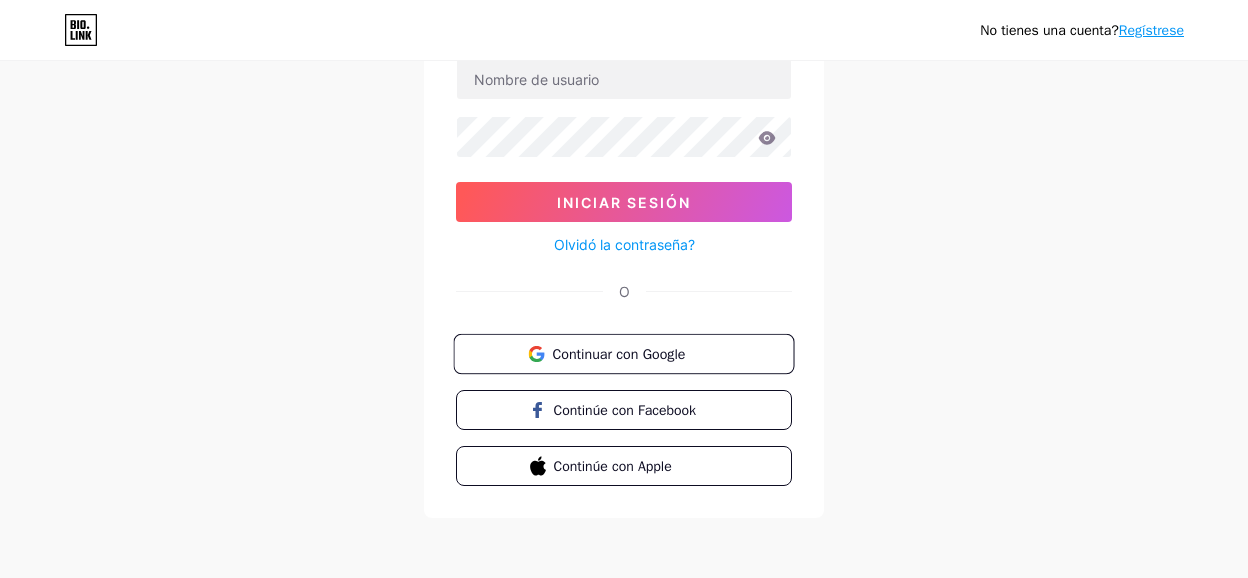 click on "Continuar con Google" at bounding box center (635, 353) 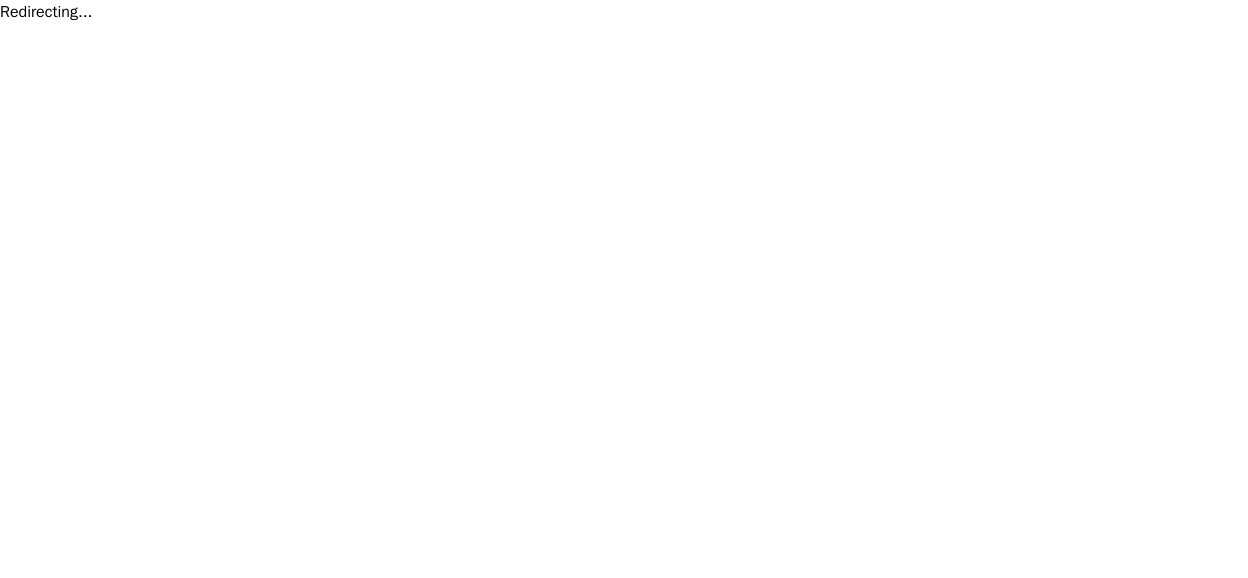 scroll, scrollTop: 0, scrollLeft: 0, axis: both 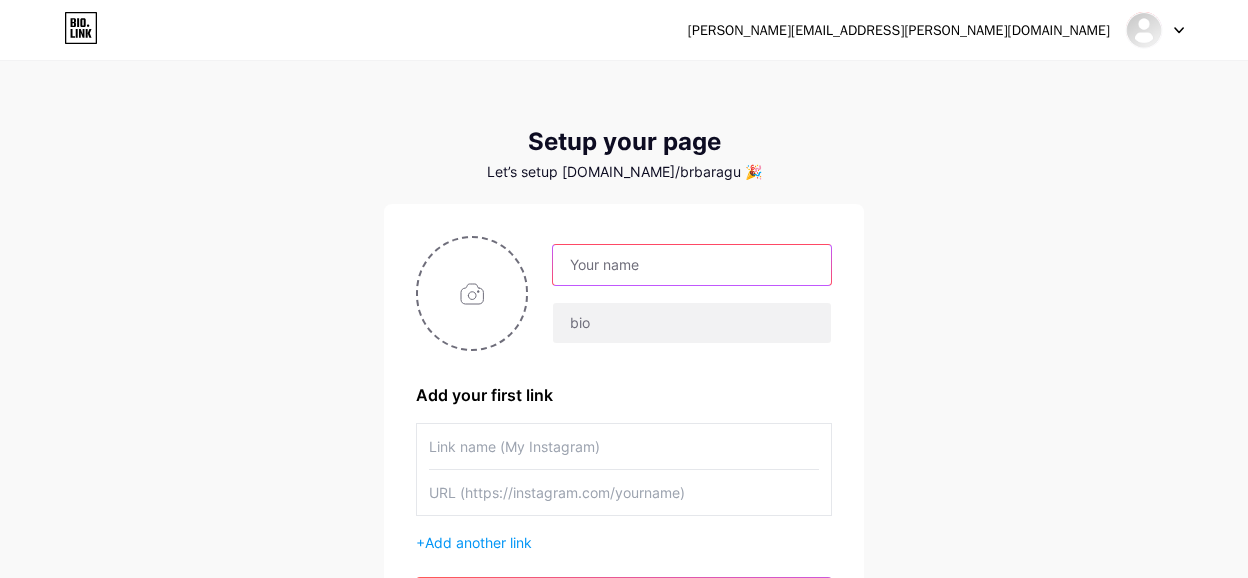 click at bounding box center (692, 265) 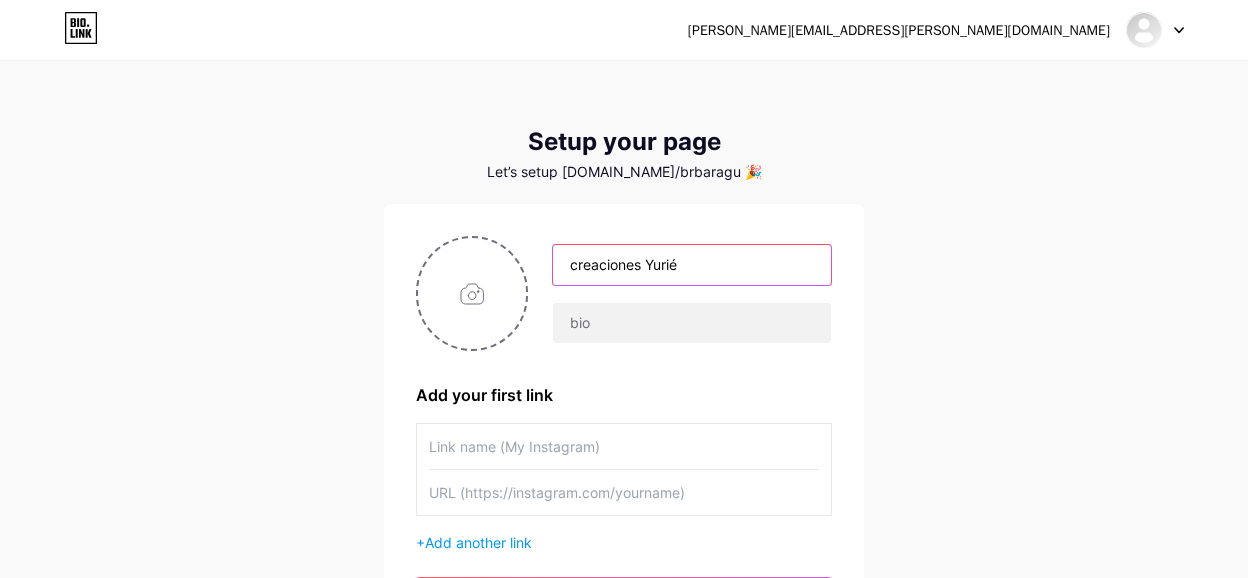 click on "creaciones Yurié" at bounding box center [692, 265] 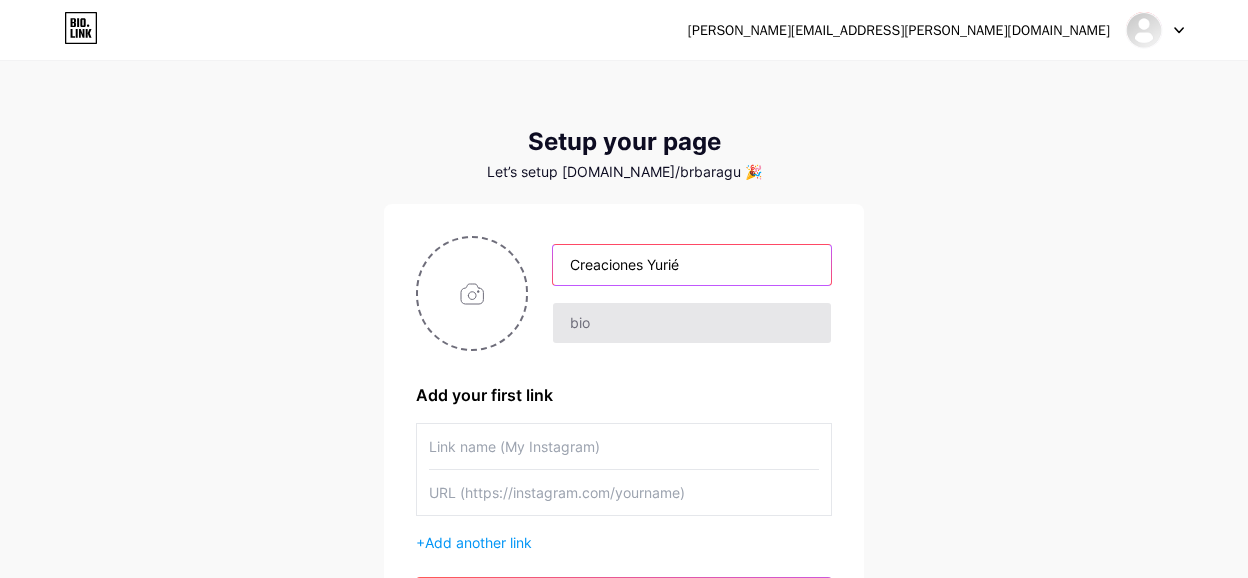 type on "Creaciones [PERSON_NAME]" 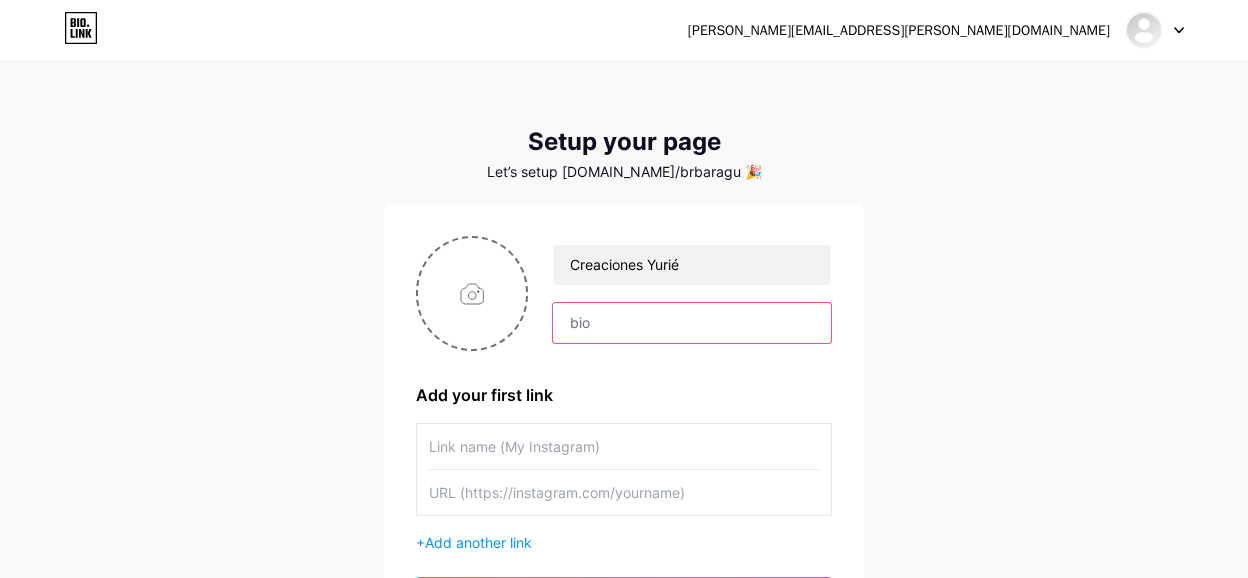 click at bounding box center [692, 323] 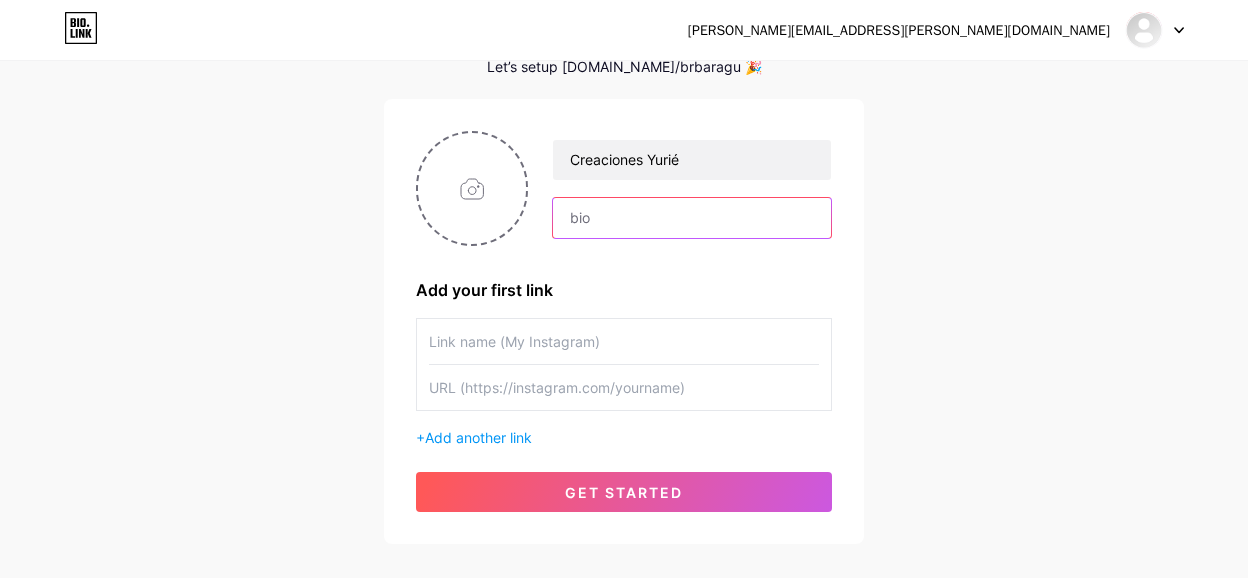 scroll, scrollTop: 0, scrollLeft: 0, axis: both 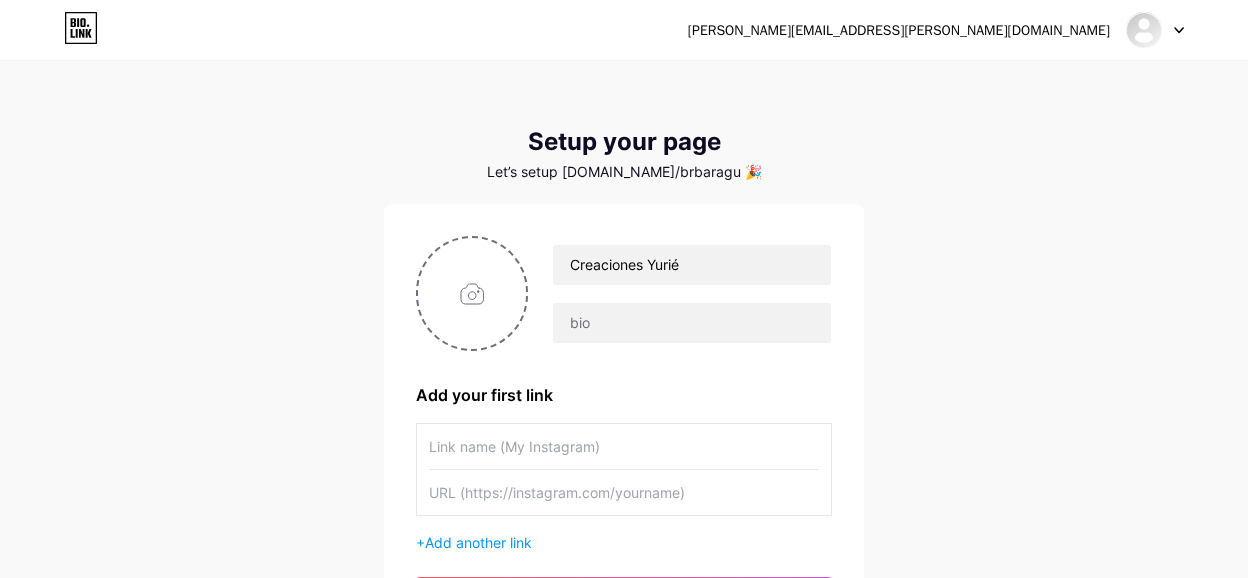click on "Creaciones Yurié         Add your first link
+  Add another link     get started" at bounding box center (624, 426) 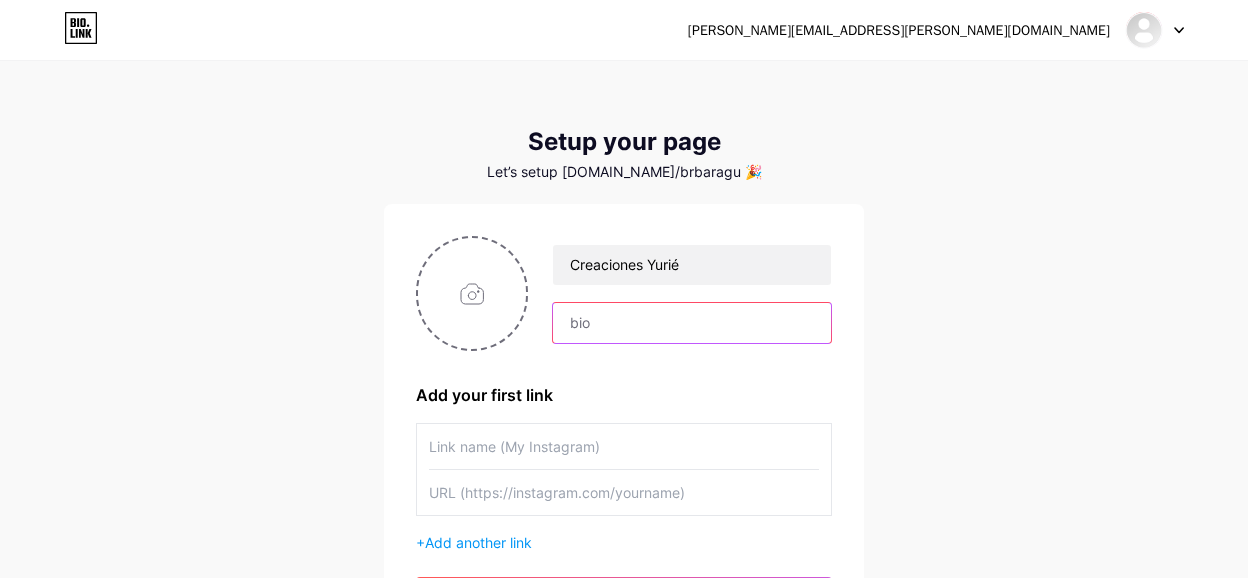 click at bounding box center (692, 323) 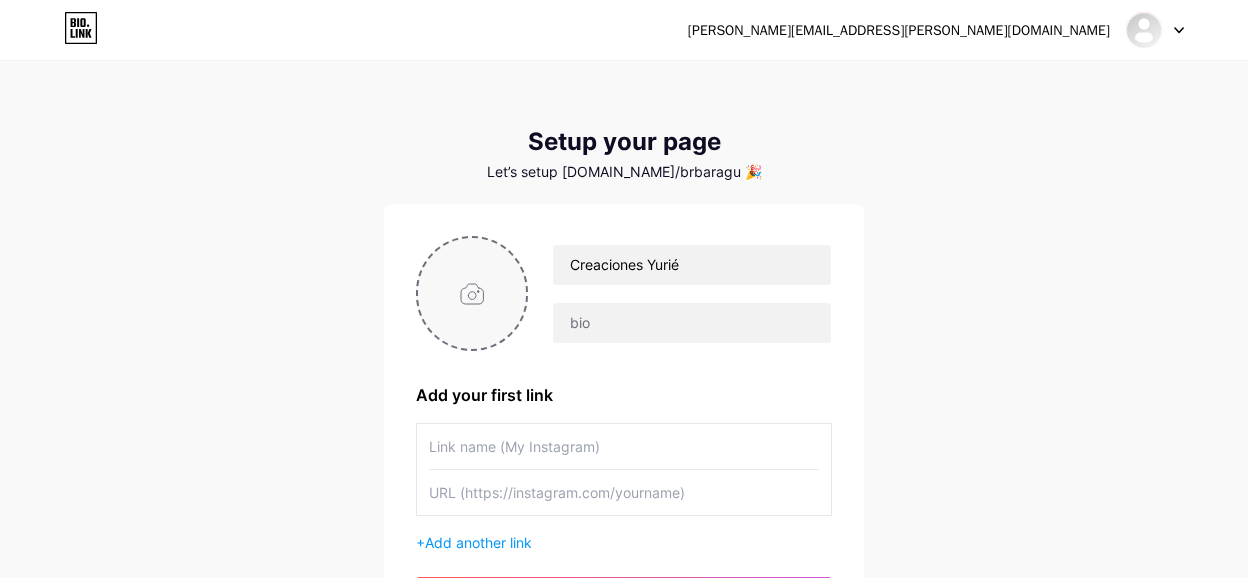 click at bounding box center (472, 293) 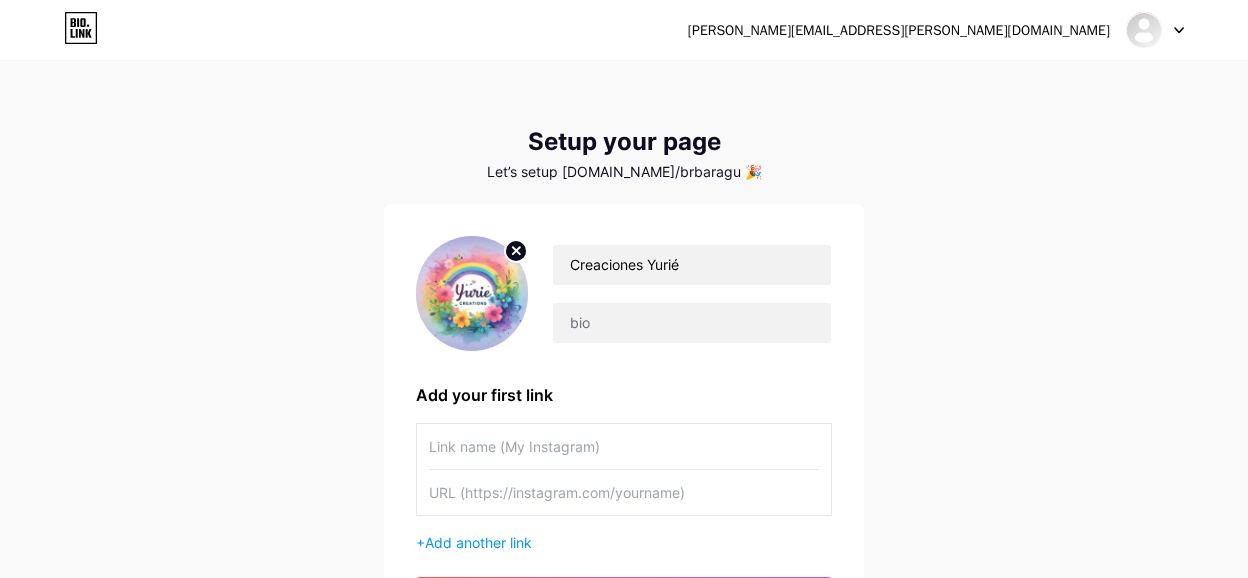 click on "Let’s setup bio.link/brbaragu 🎉" at bounding box center (624, 172) 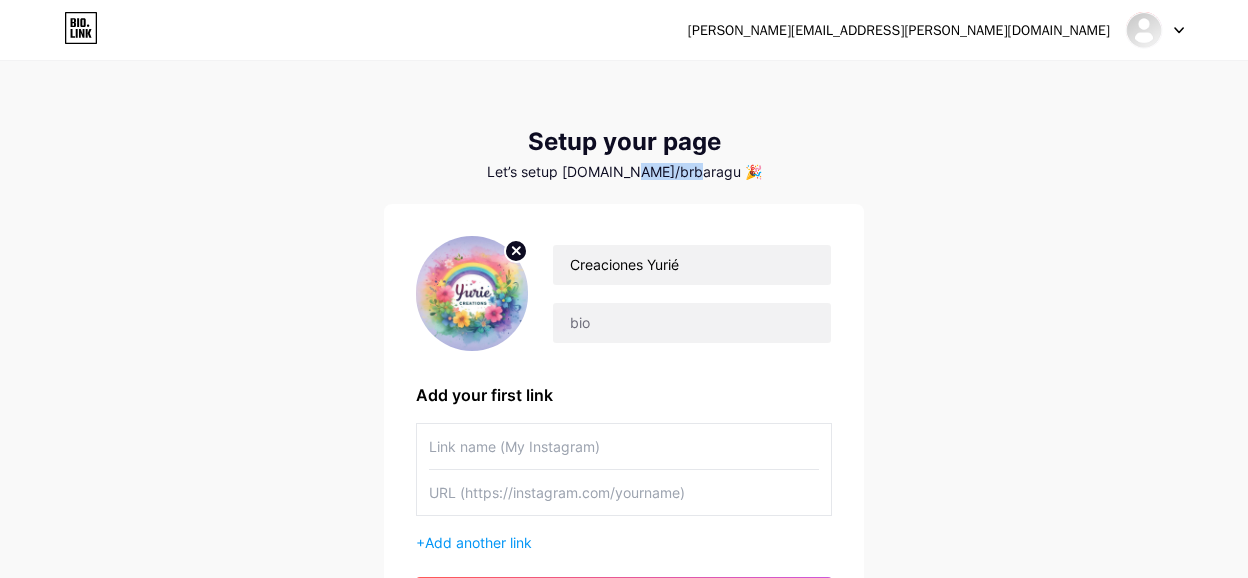 drag, startPoint x: 648, startPoint y: 174, endPoint x: 707, endPoint y: 174, distance: 59 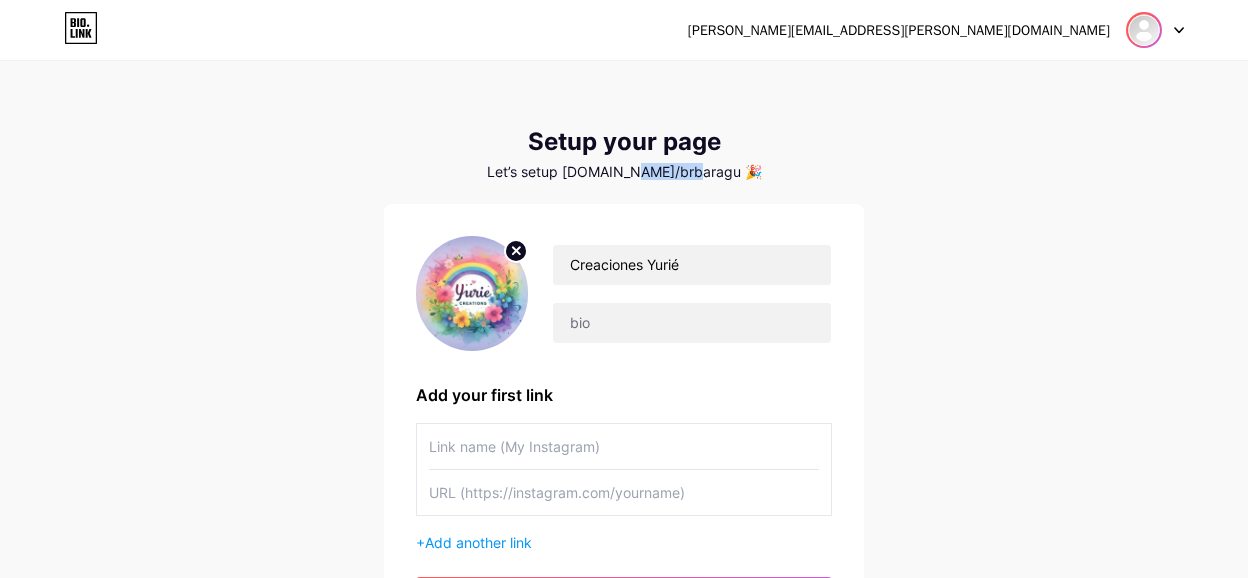 click at bounding box center (1144, 30) 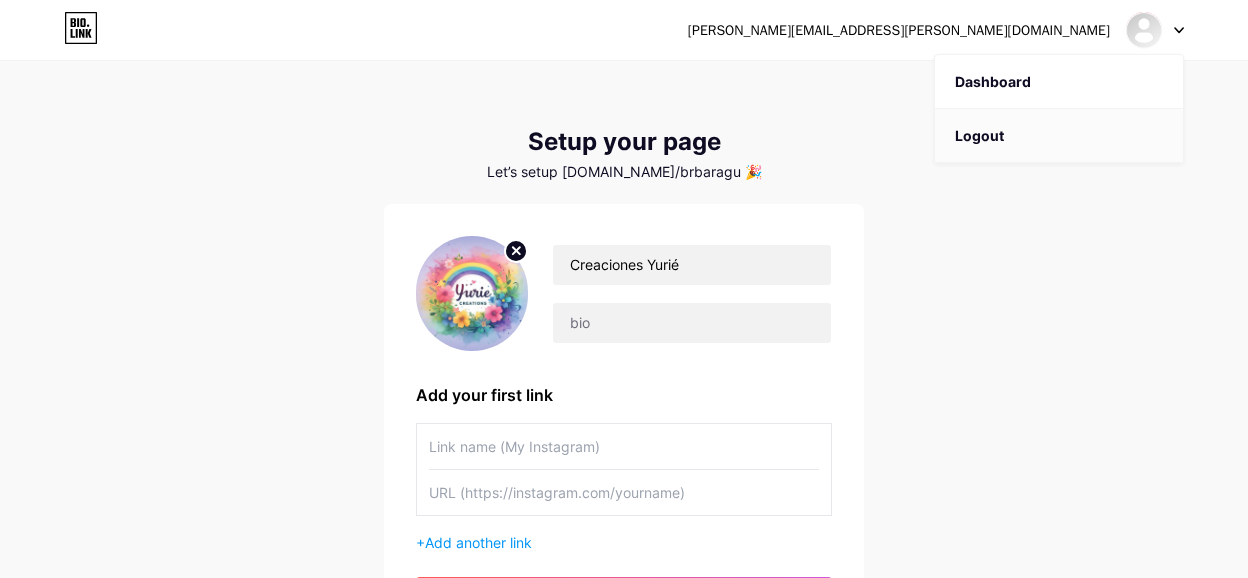 click on "Logout" at bounding box center [1059, 136] 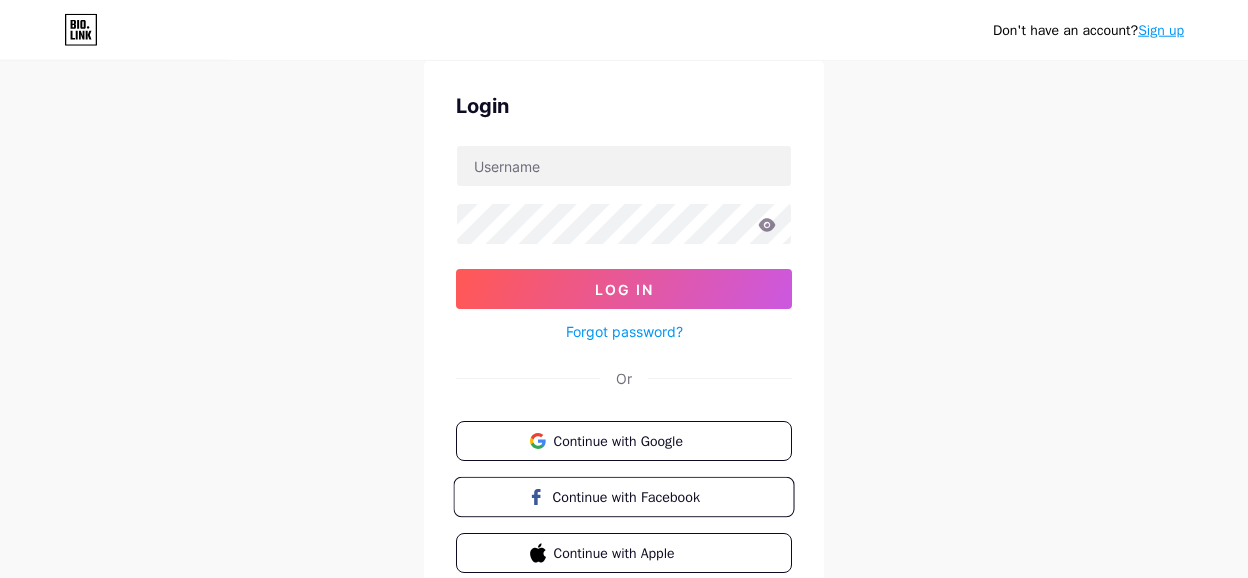 scroll, scrollTop: 105, scrollLeft: 0, axis: vertical 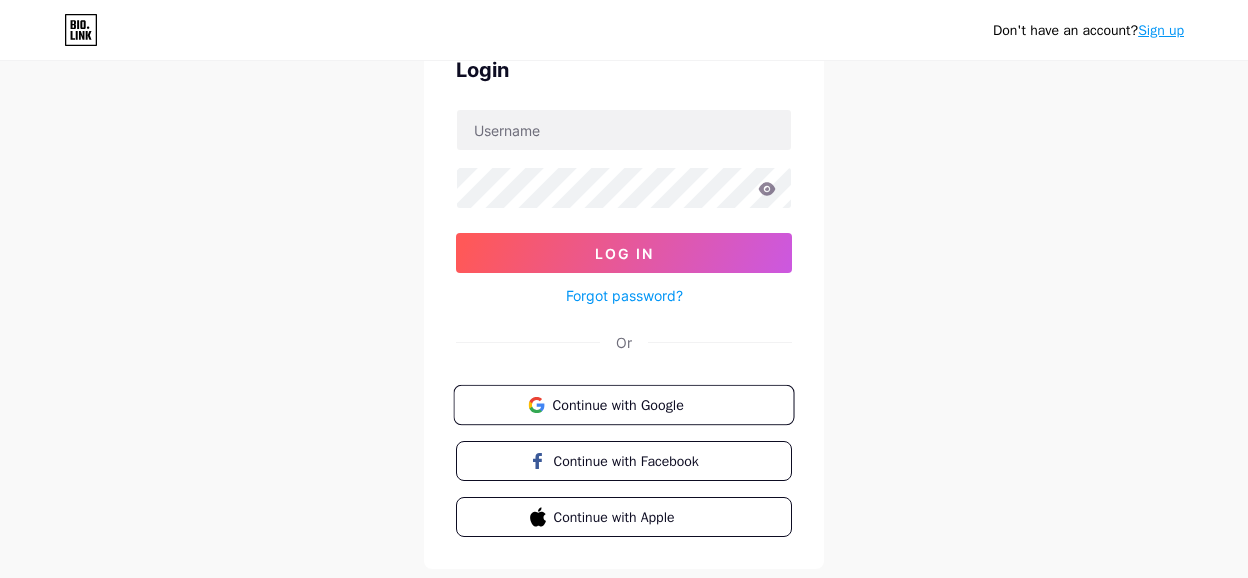 click on "Continue with Google" at bounding box center (635, 404) 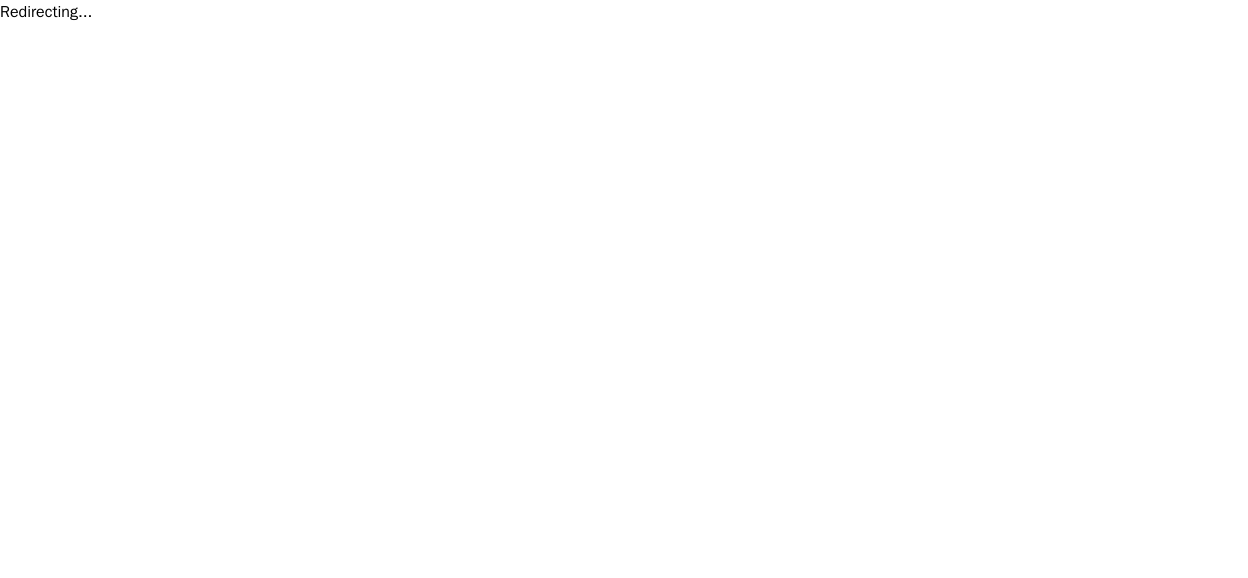 scroll, scrollTop: 0, scrollLeft: 0, axis: both 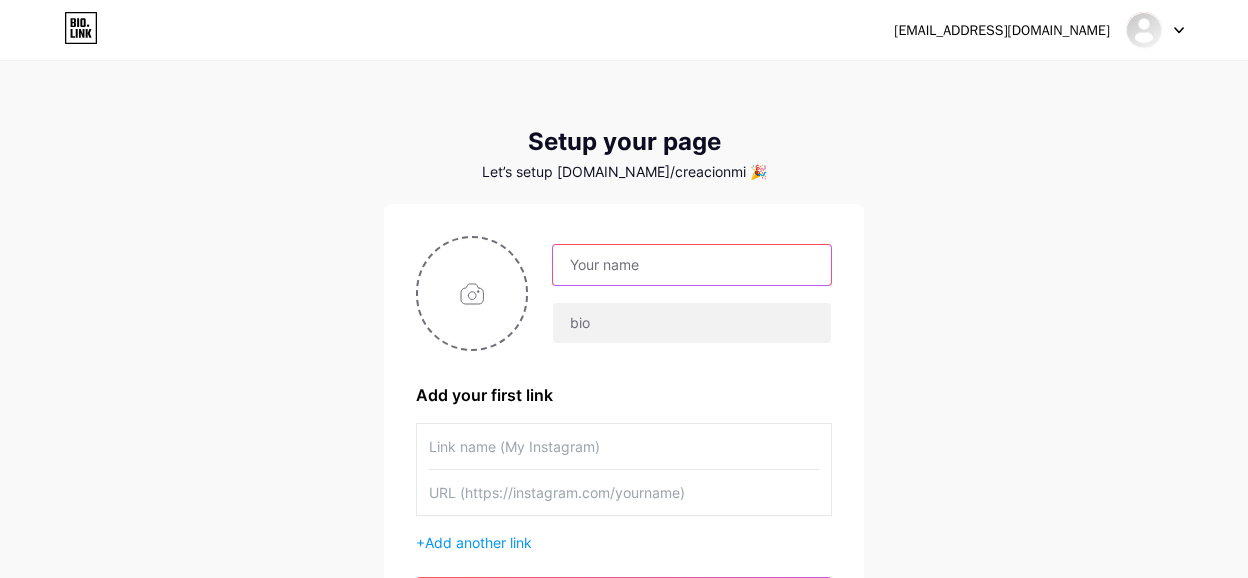 click at bounding box center [692, 265] 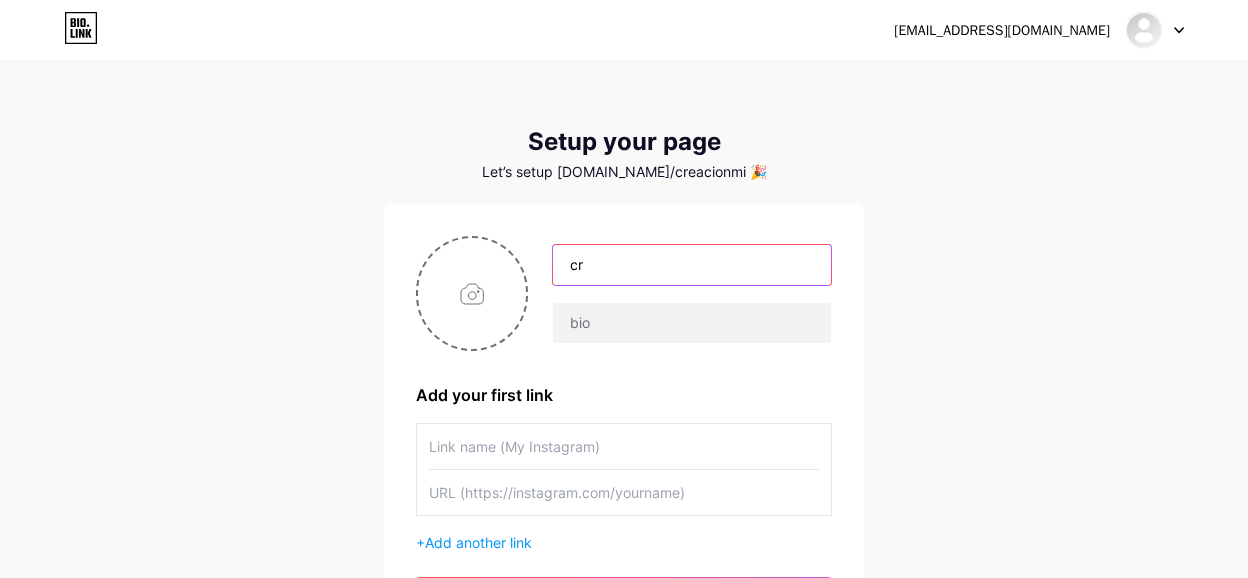 type on "c" 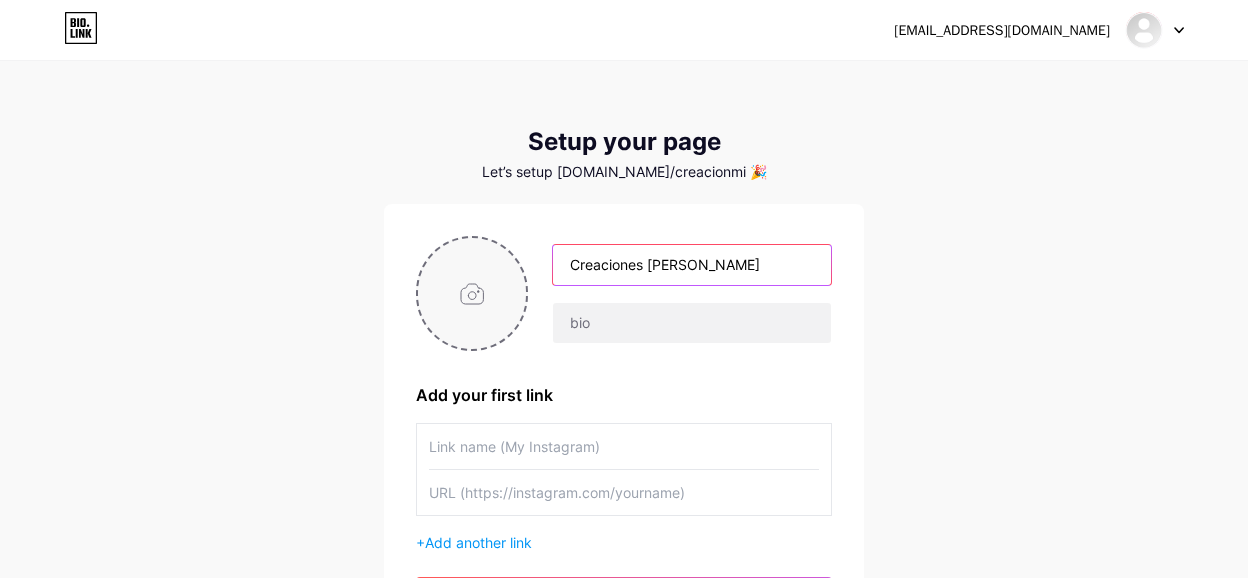 type on "Creaciones [PERSON_NAME]" 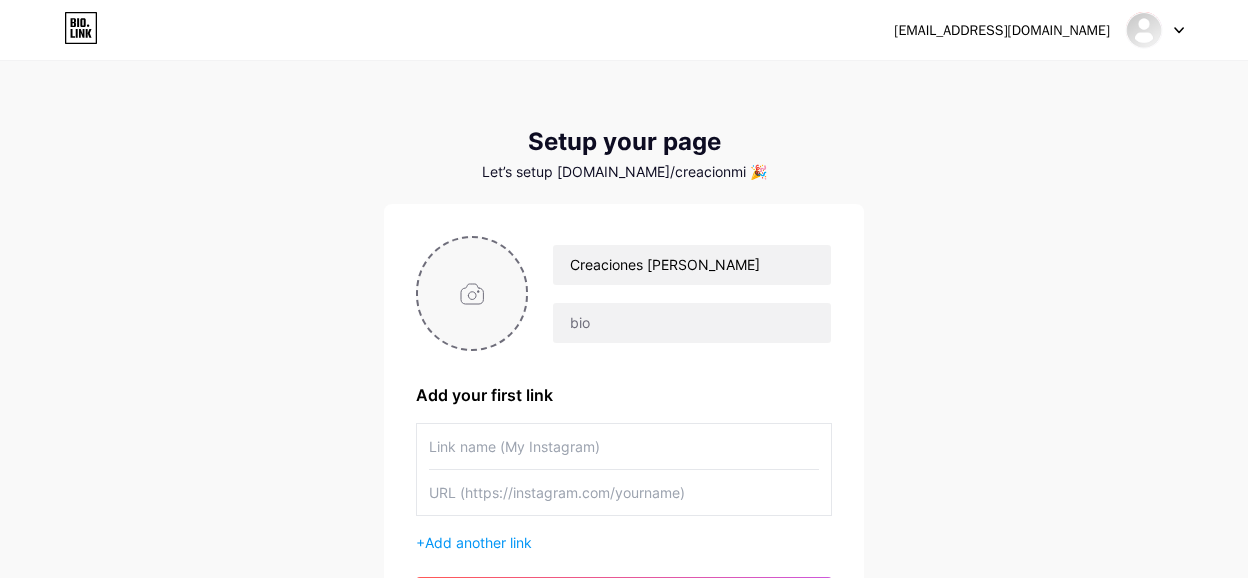 click at bounding box center (472, 293) 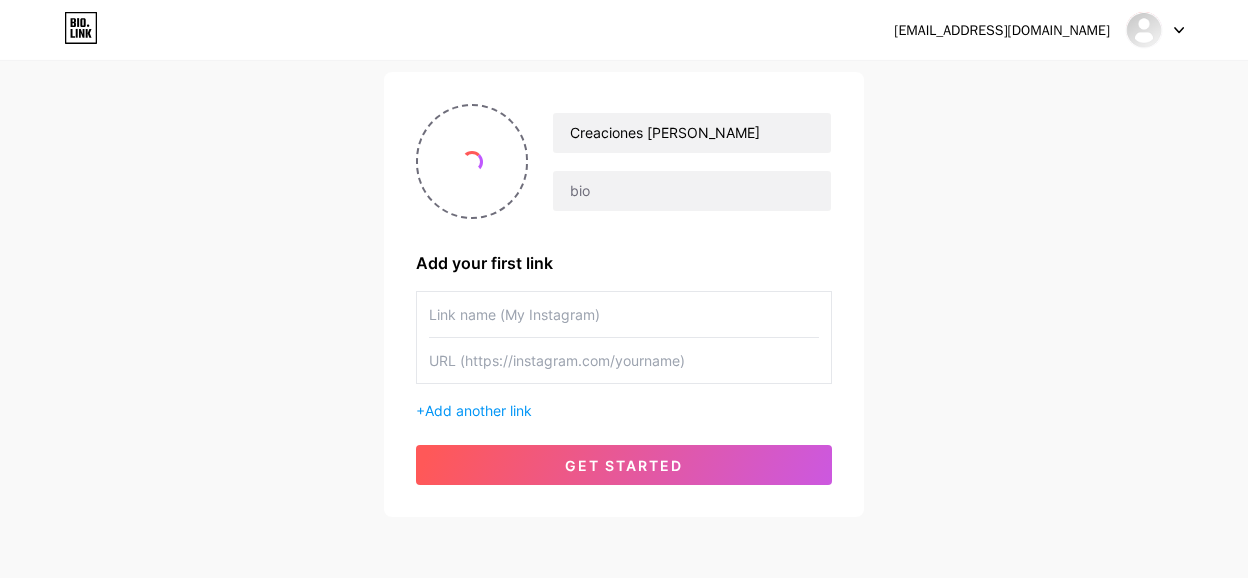 scroll, scrollTop: 210, scrollLeft: 0, axis: vertical 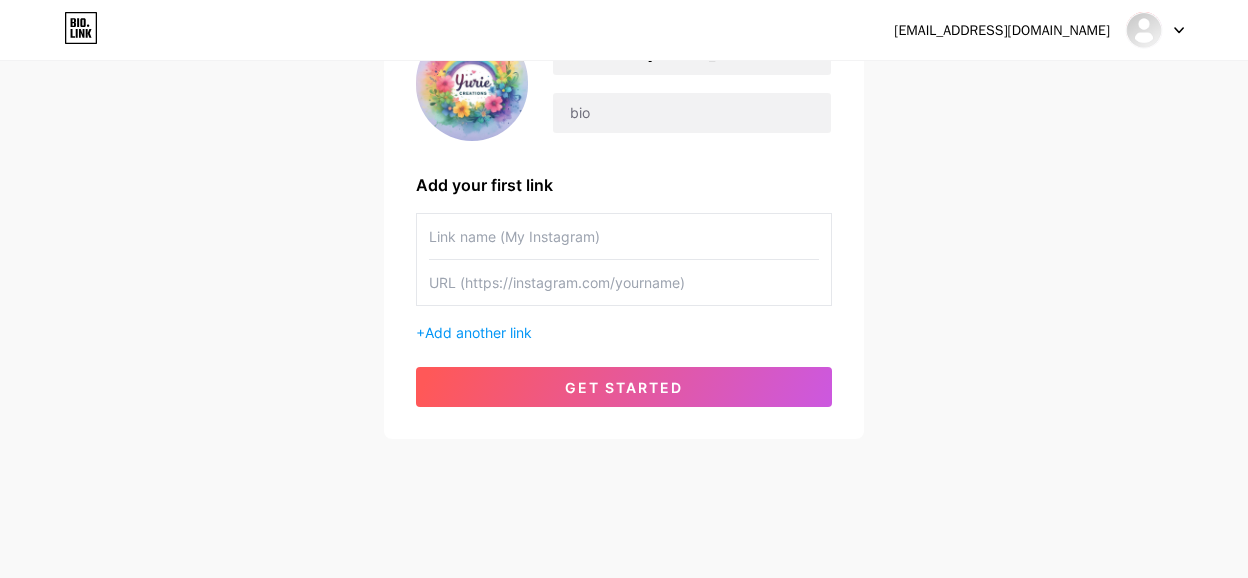 click at bounding box center (624, 236) 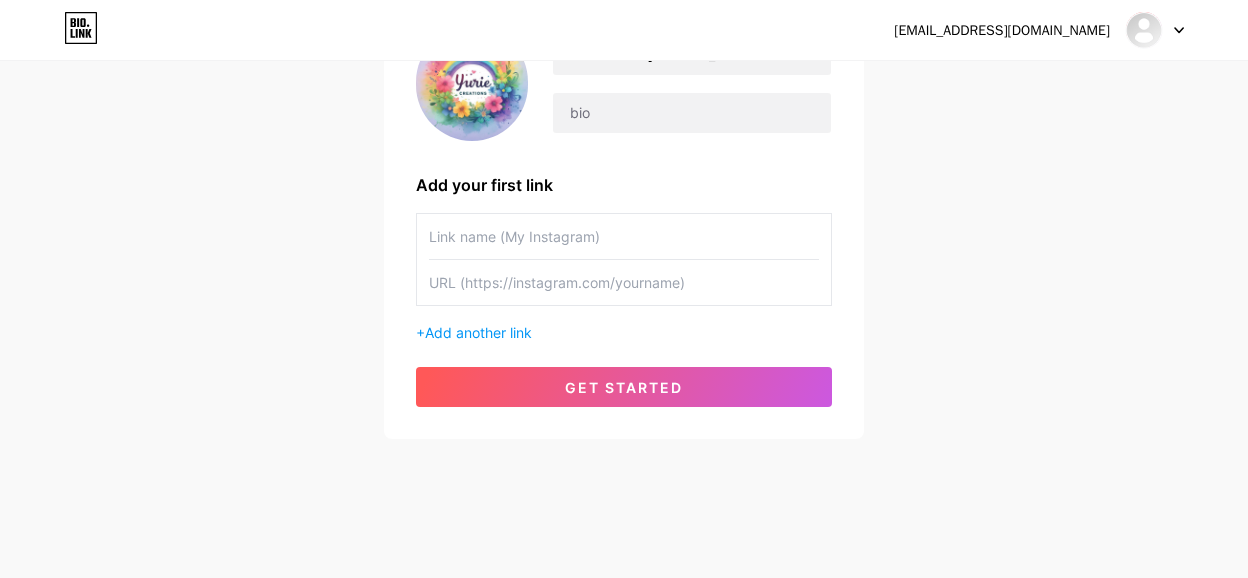 paste on "[URL][DOMAIN_NAME]" 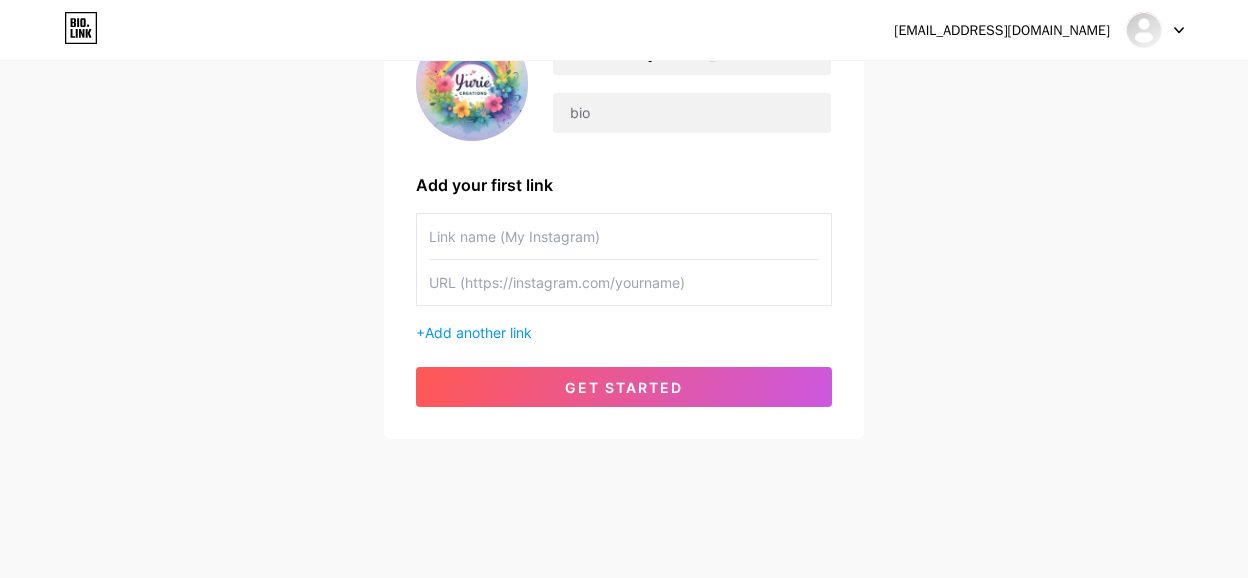 type on "[URL][DOMAIN_NAME]" 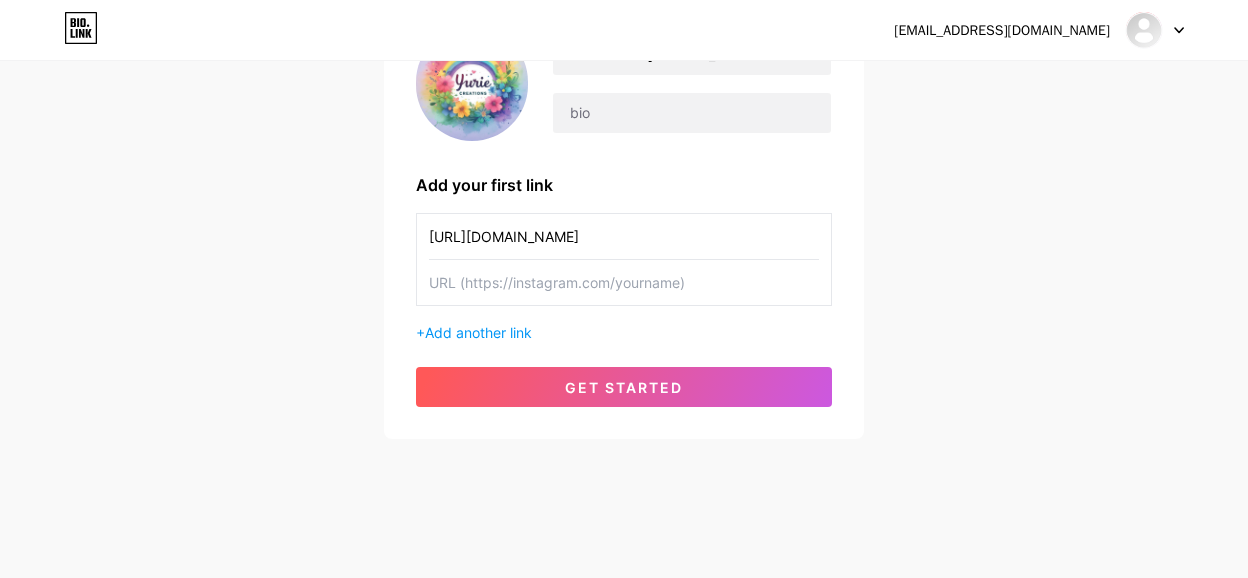 drag, startPoint x: 738, startPoint y: 235, endPoint x: 390, endPoint y: 235, distance: 348 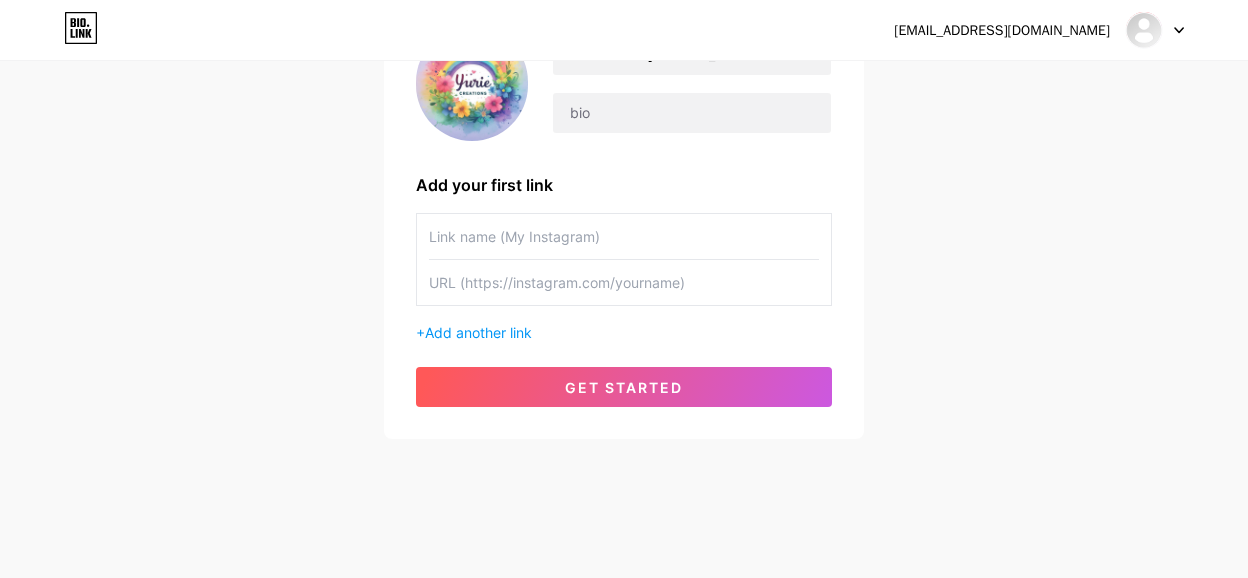 click at bounding box center [624, 282] 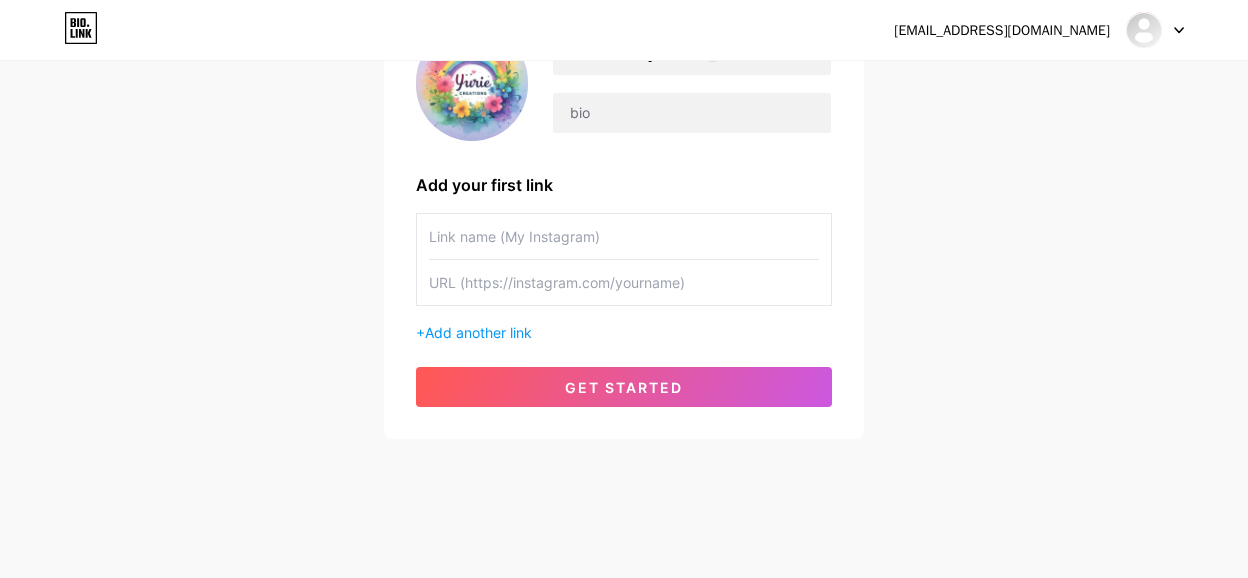 paste on "[URL][DOMAIN_NAME]" 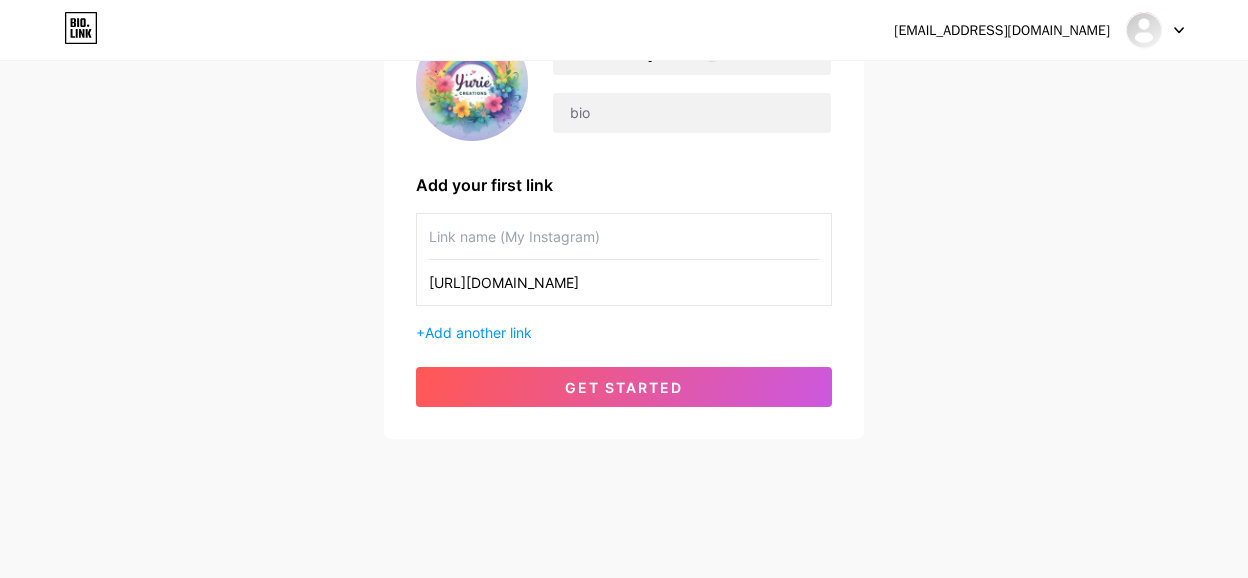 click at bounding box center [624, 236] 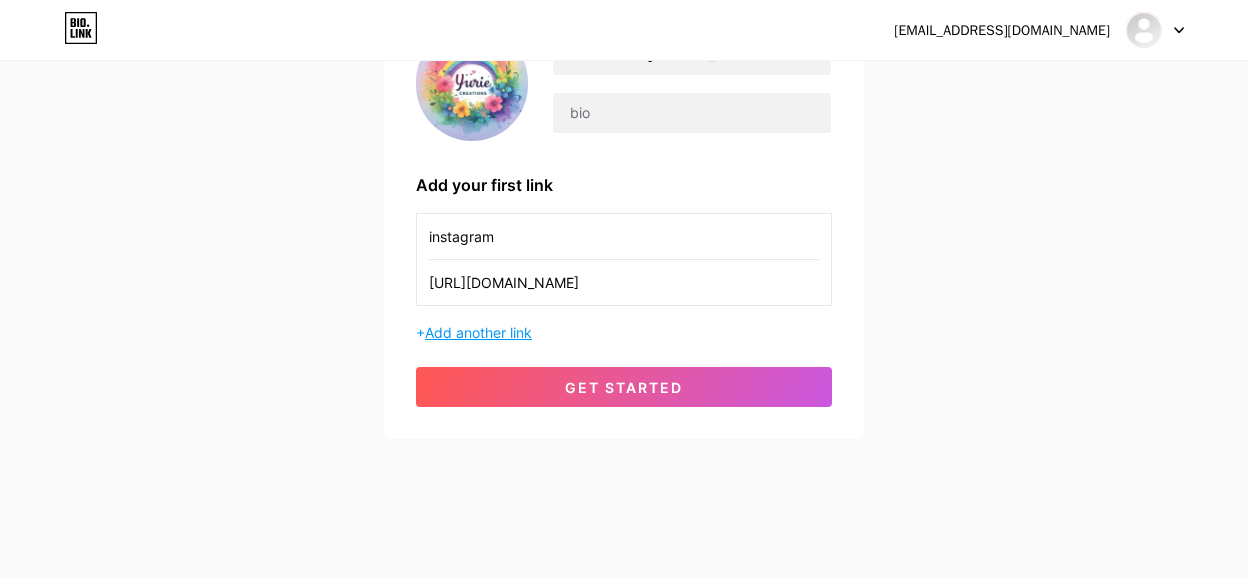 type on "instagram" 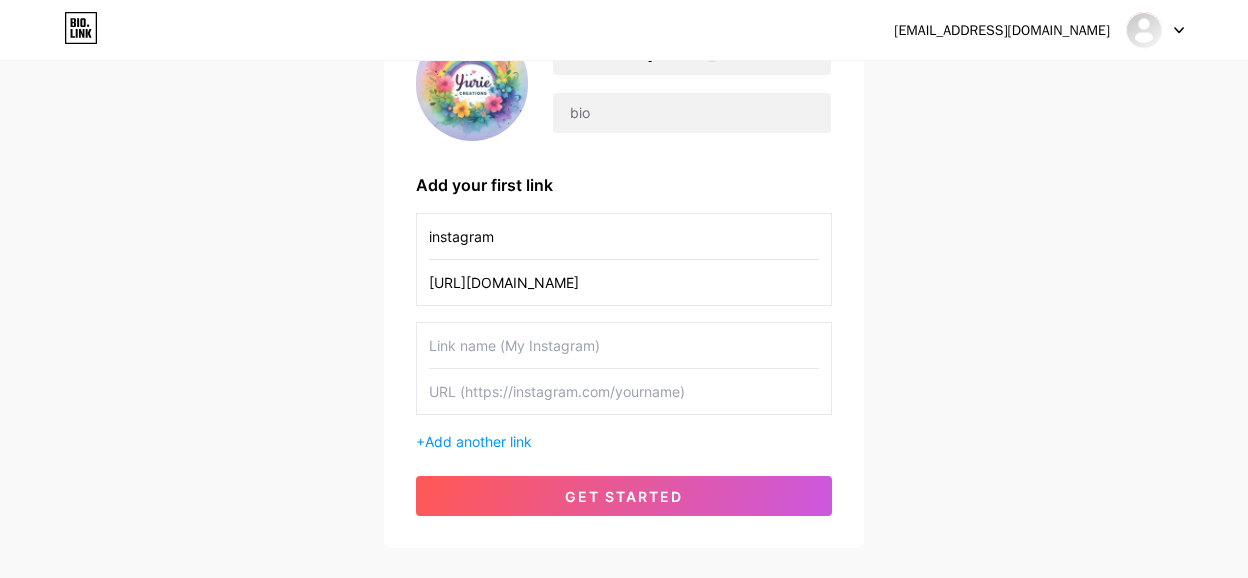 click at bounding box center [624, 345] 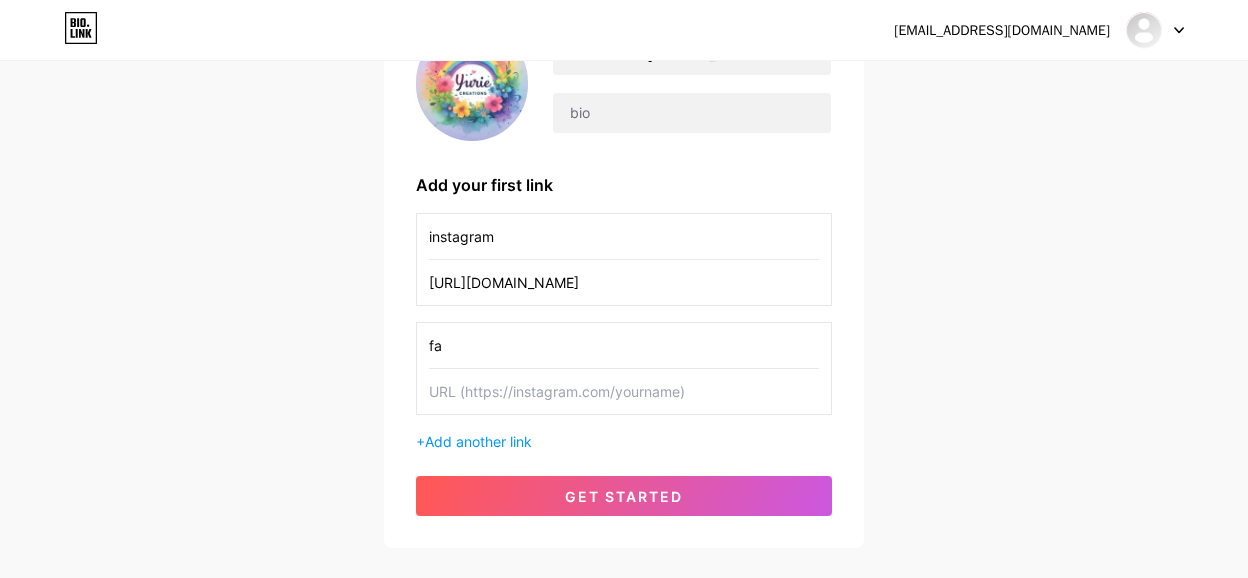 type on "f" 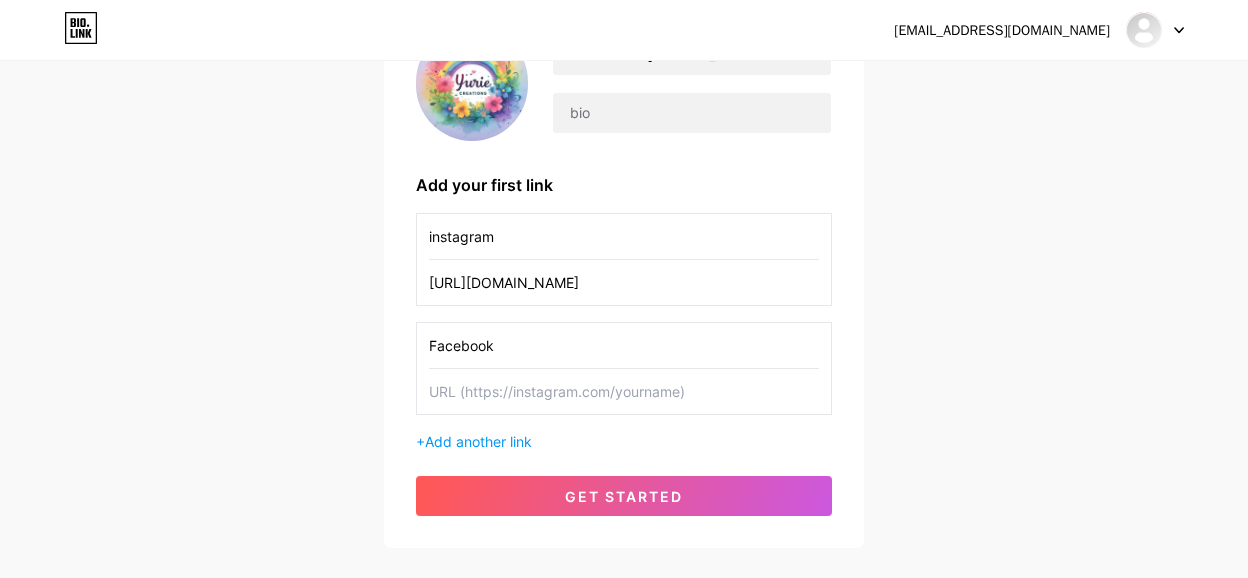 type on "Facebook" 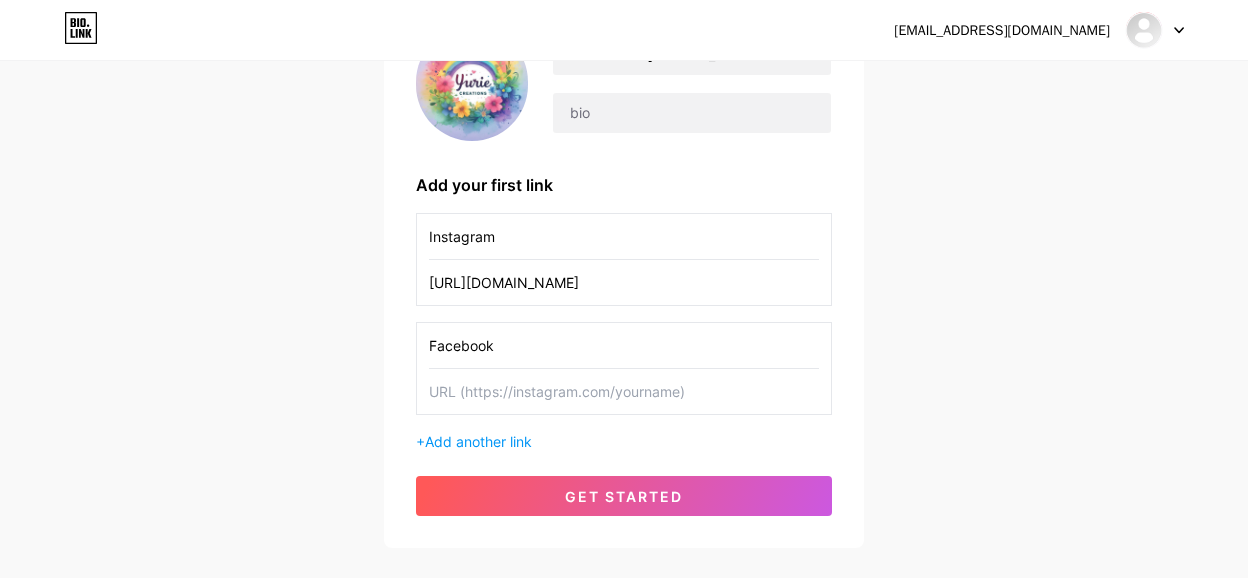 type on "Instagram" 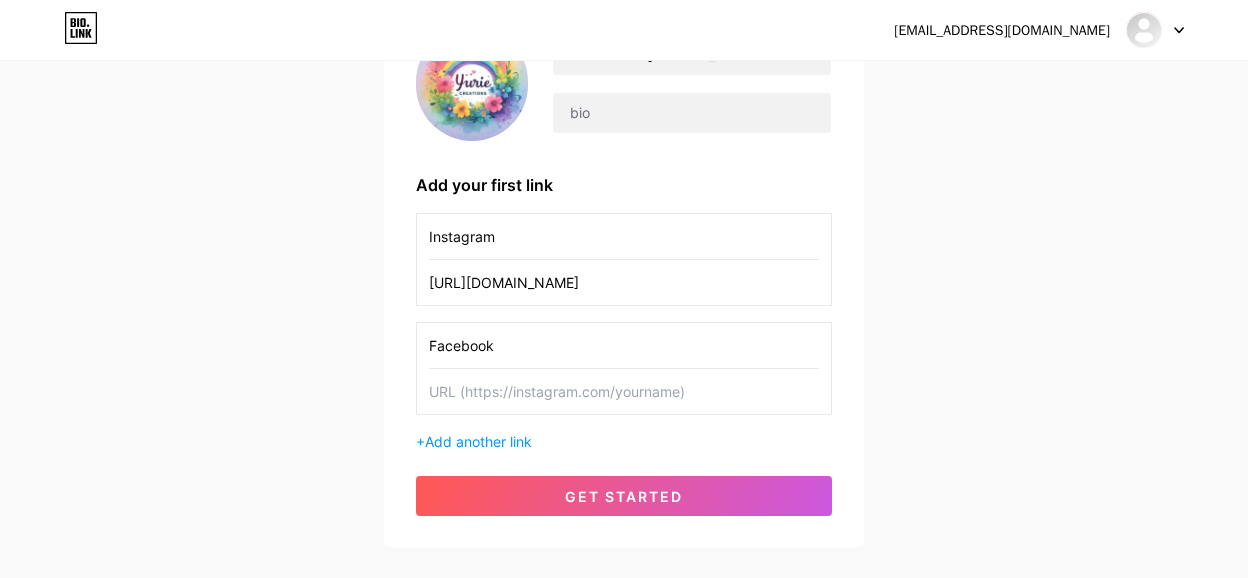 paste on "[URL][DOMAIN_NAME]" 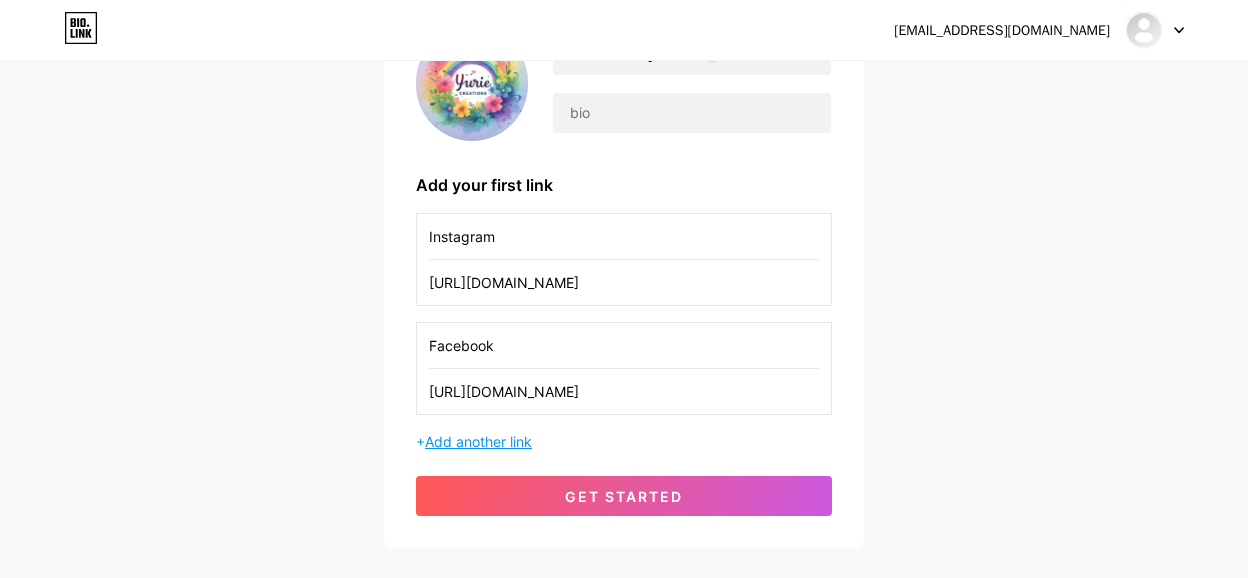 type on "[URL][DOMAIN_NAME]" 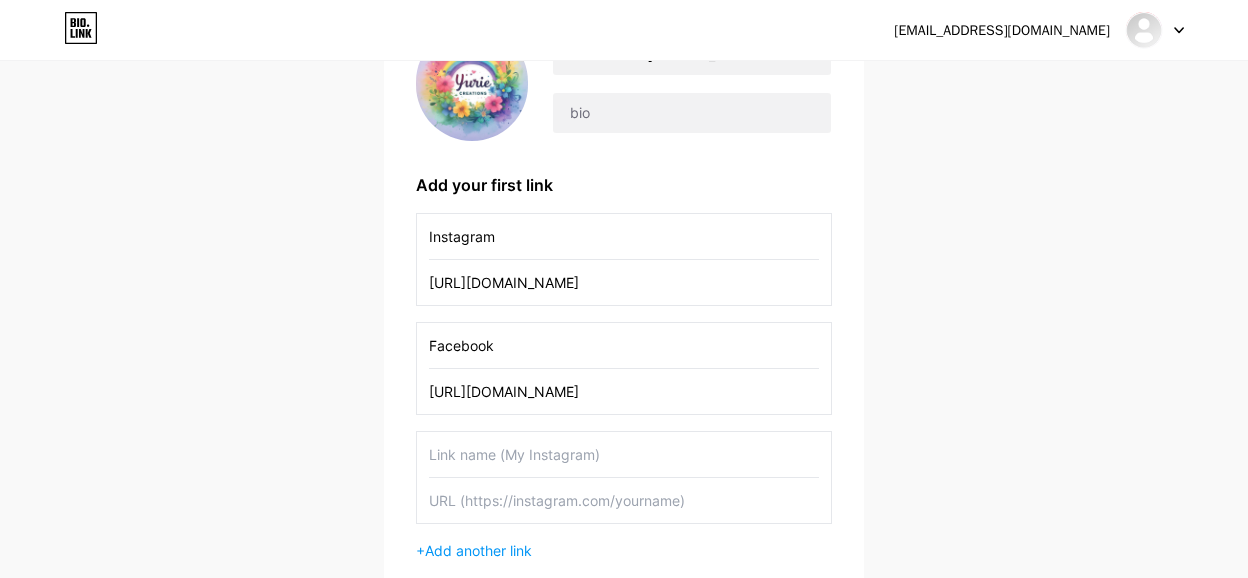 click at bounding box center [624, 454] 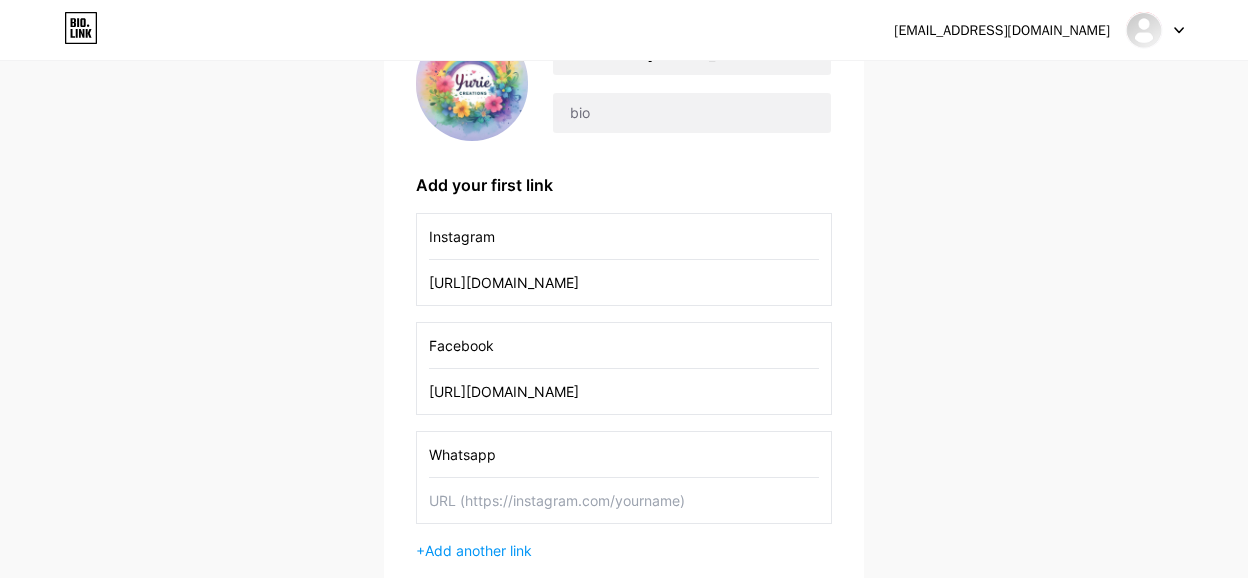 type on "Whatsapp" 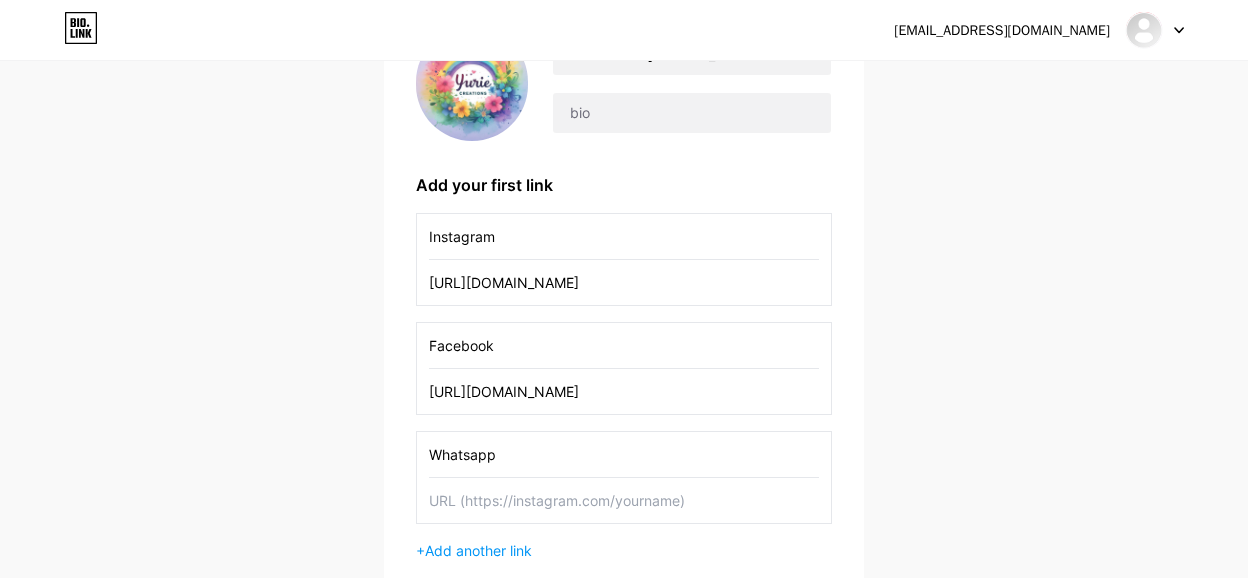 paste on "[DOMAIN_NAME][URL]" 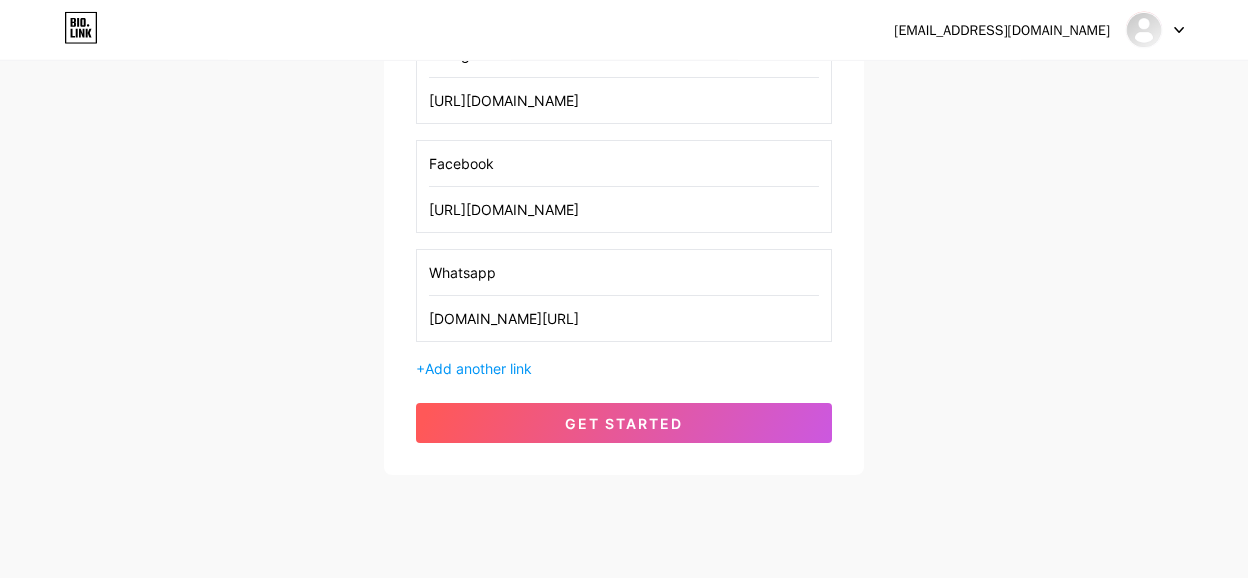 scroll, scrollTop: 421, scrollLeft: 0, axis: vertical 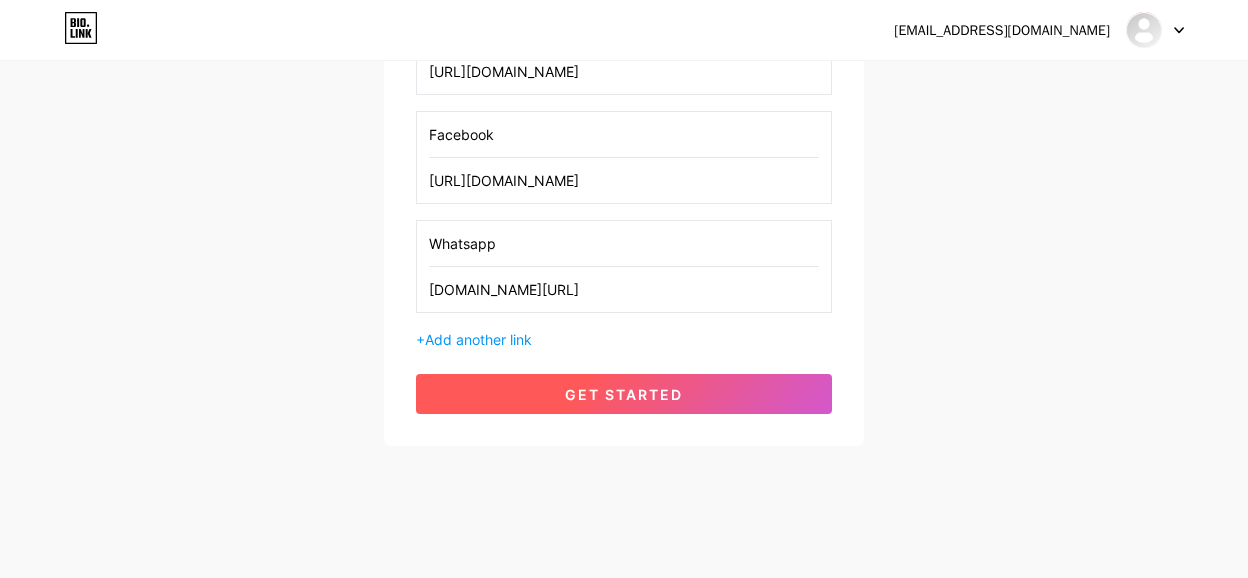 type on "[DOMAIN_NAME][URL]" 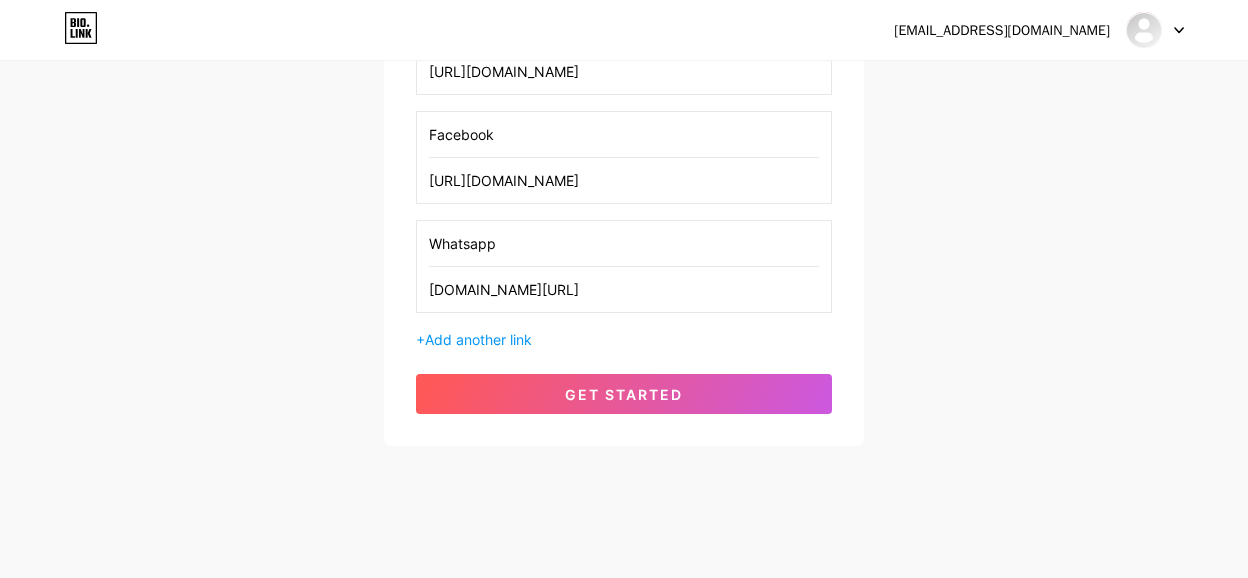 scroll, scrollTop: 0, scrollLeft: 0, axis: both 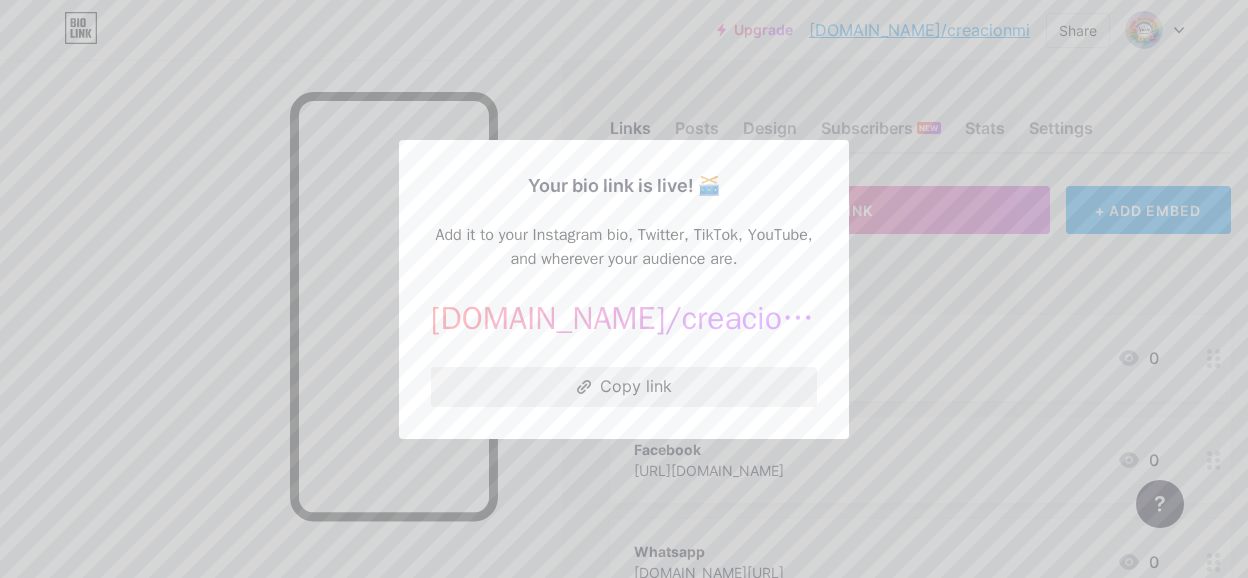click on "Copy link" at bounding box center (624, 387) 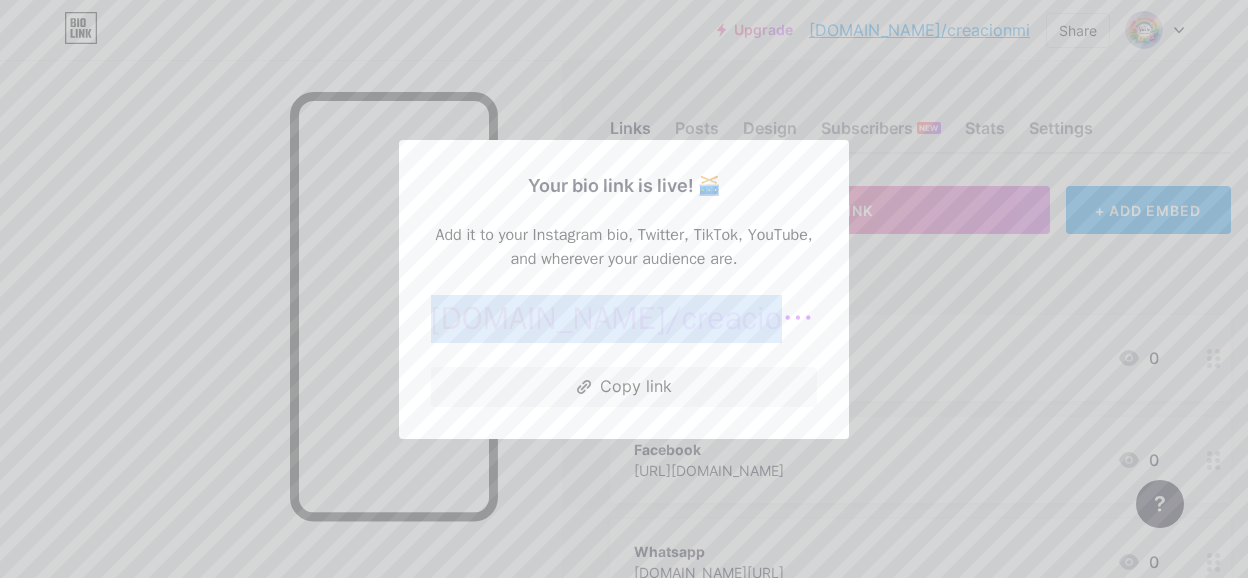 drag, startPoint x: 493, startPoint y: 319, endPoint x: 765, endPoint y: 346, distance: 273.3368 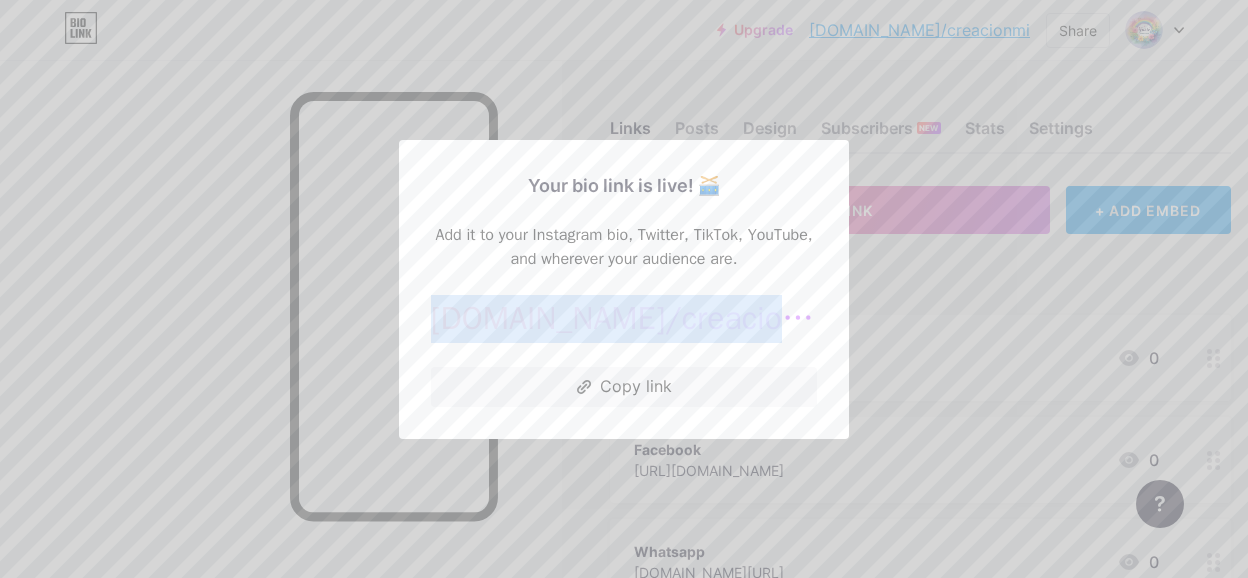 click on "[DOMAIN_NAME]/ creacionmi" at bounding box center (624, 319) 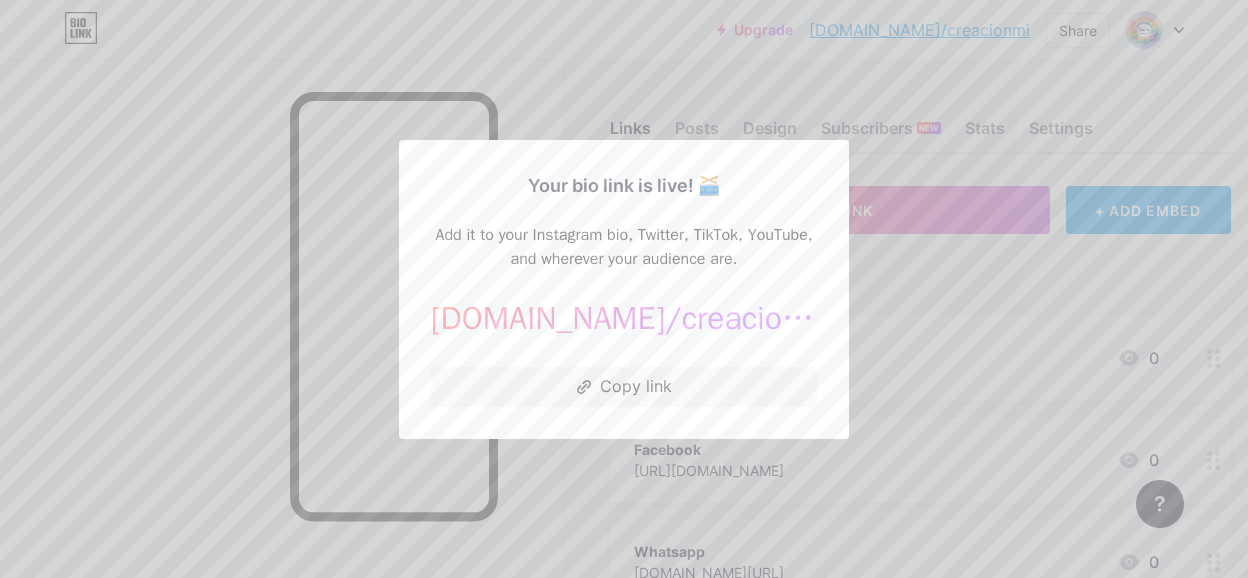 click at bounding box center [624, 289] 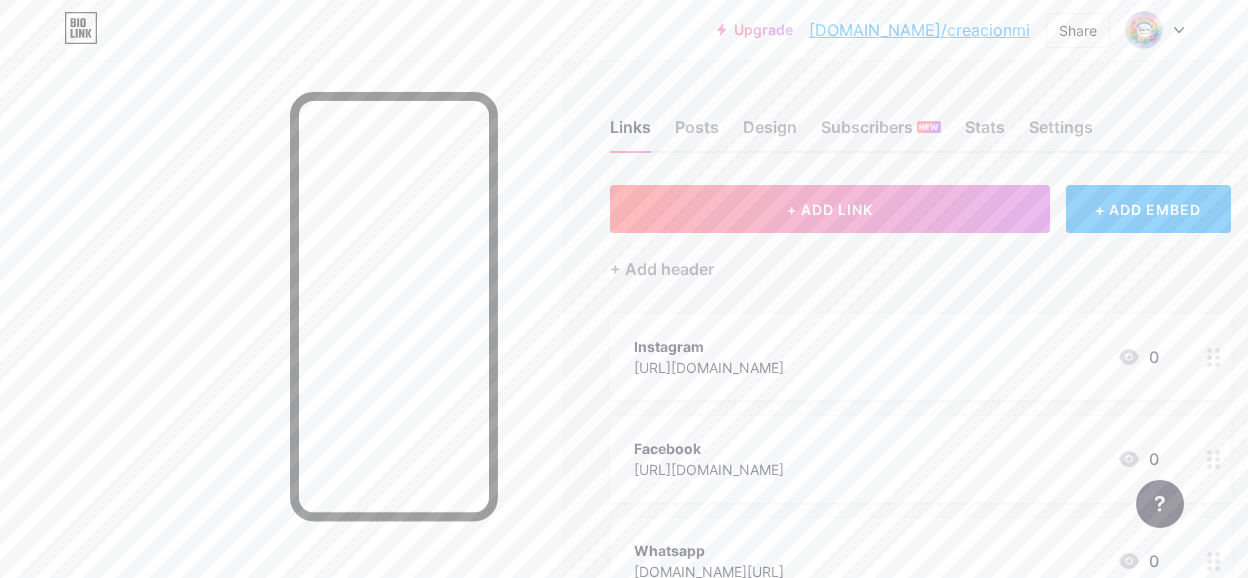 scroll, scrollTop: 0, scrollLeft: 0, axis: both 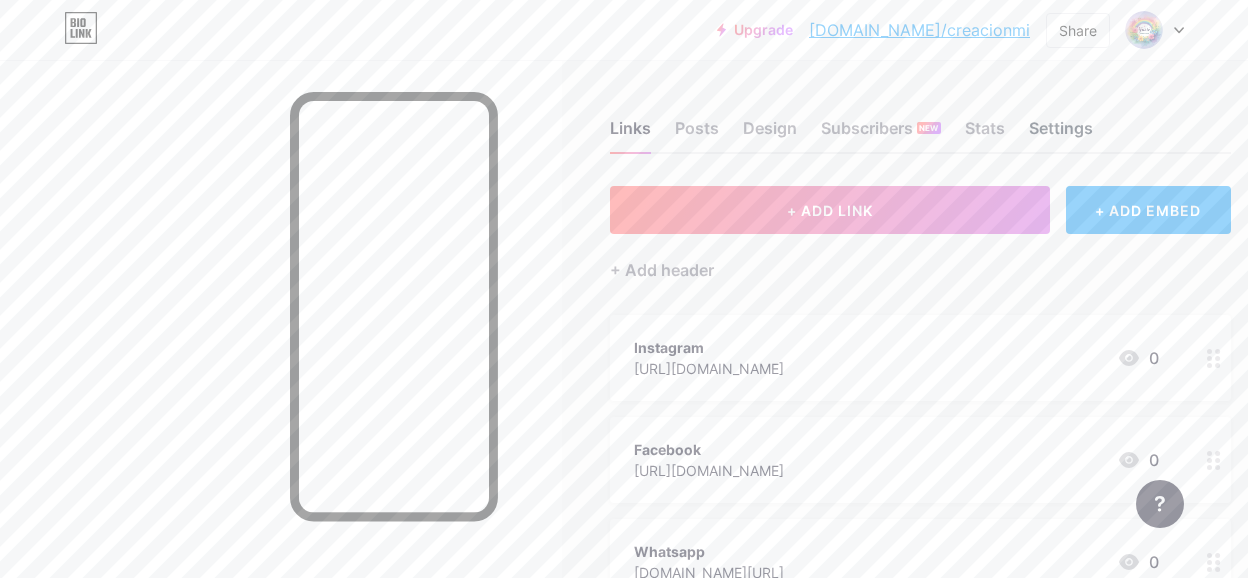 click on "Settings" at bounding box center [1061, 134] 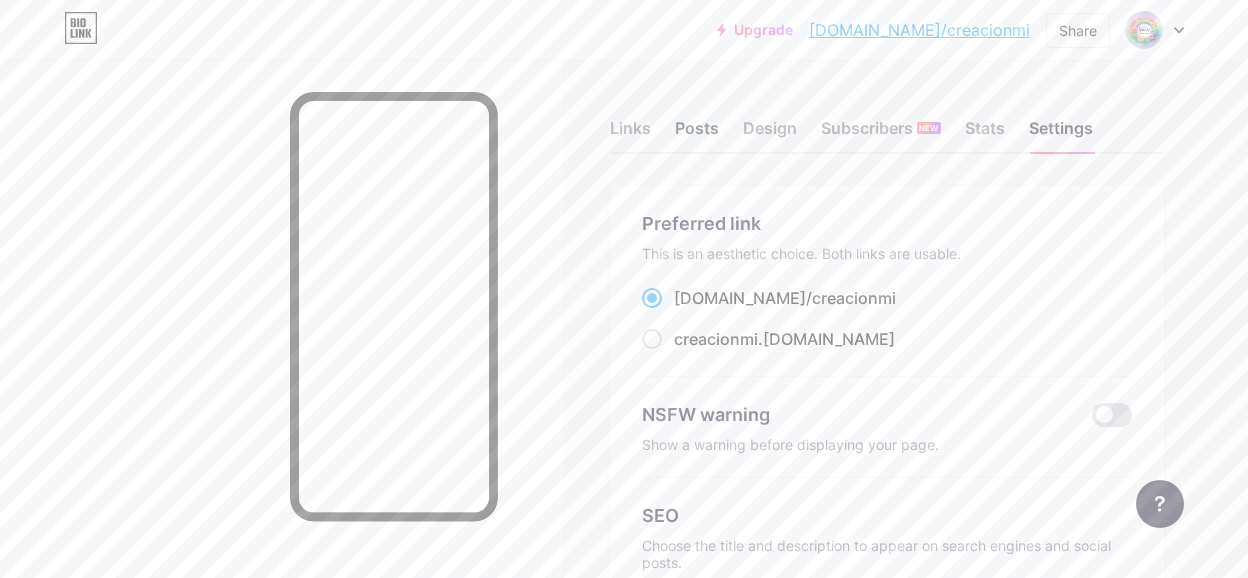 click on "Posts" at bounding box center (697, 134) 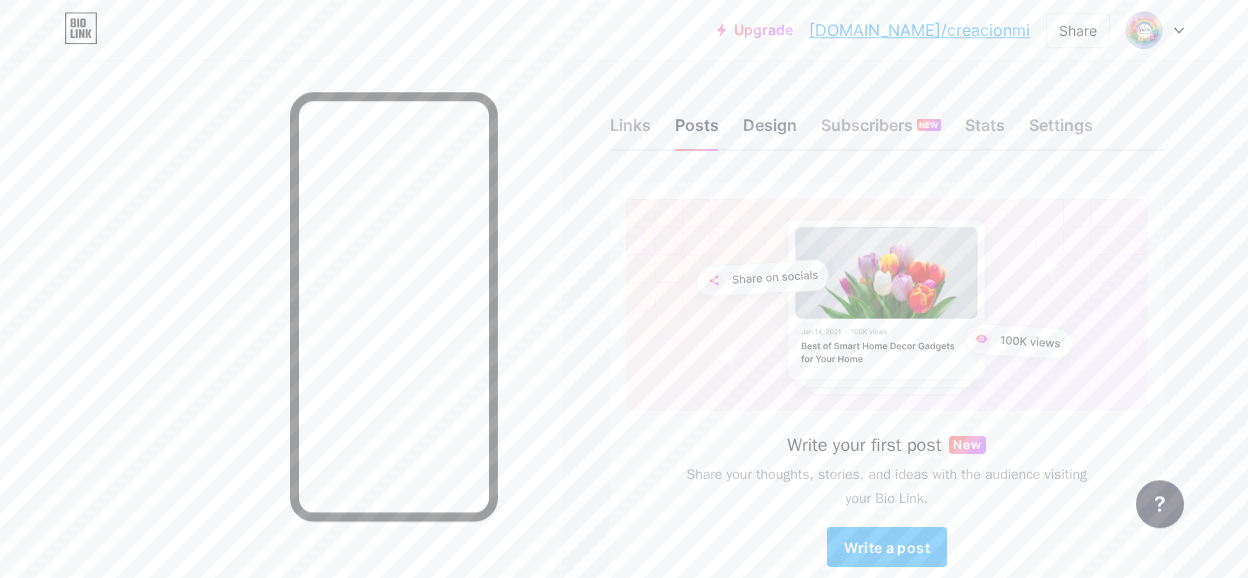 scroll, scrollTop: 0, scrollLeft: 0, axis: both 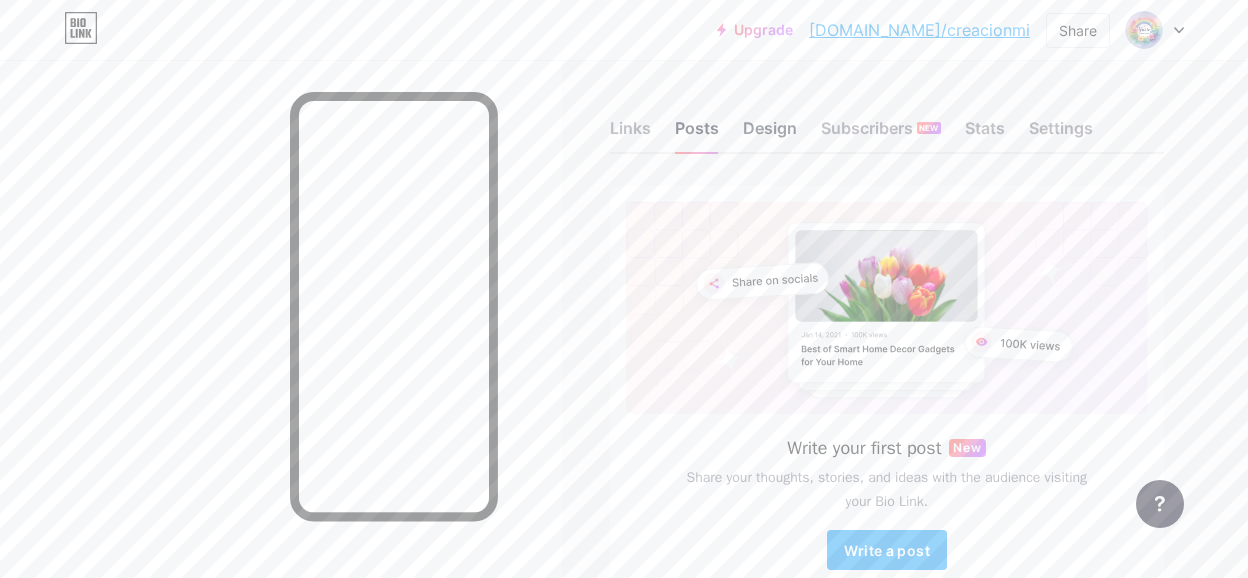 click on "Design" at bounding box center (770, 134) 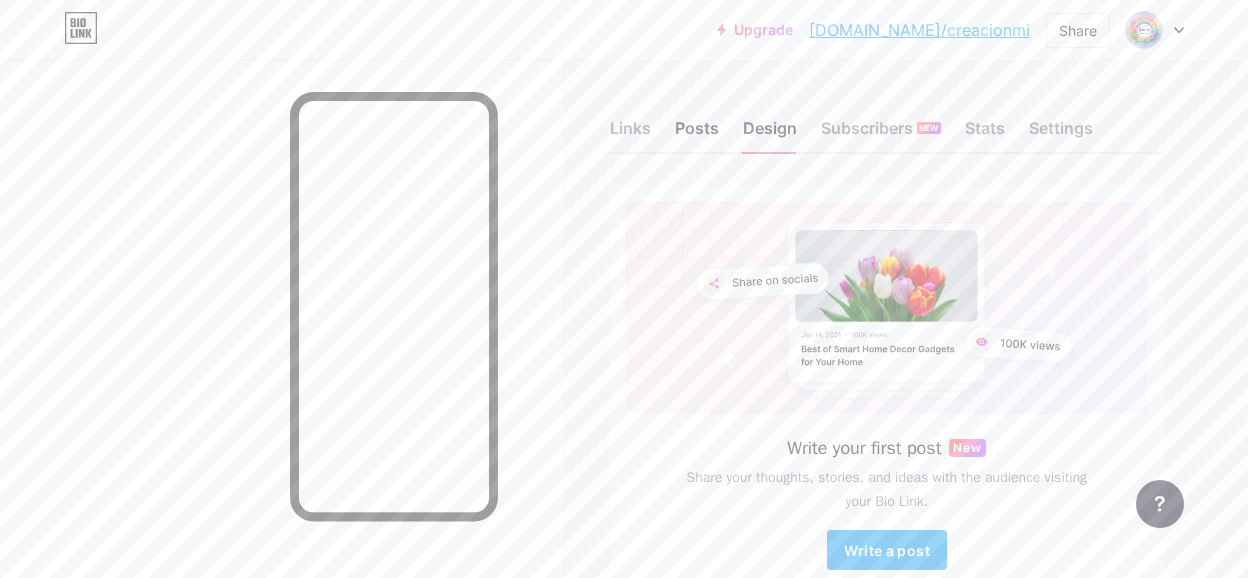 scroll, scrollTop: 68, scrollLeft: 0, axis: vertical 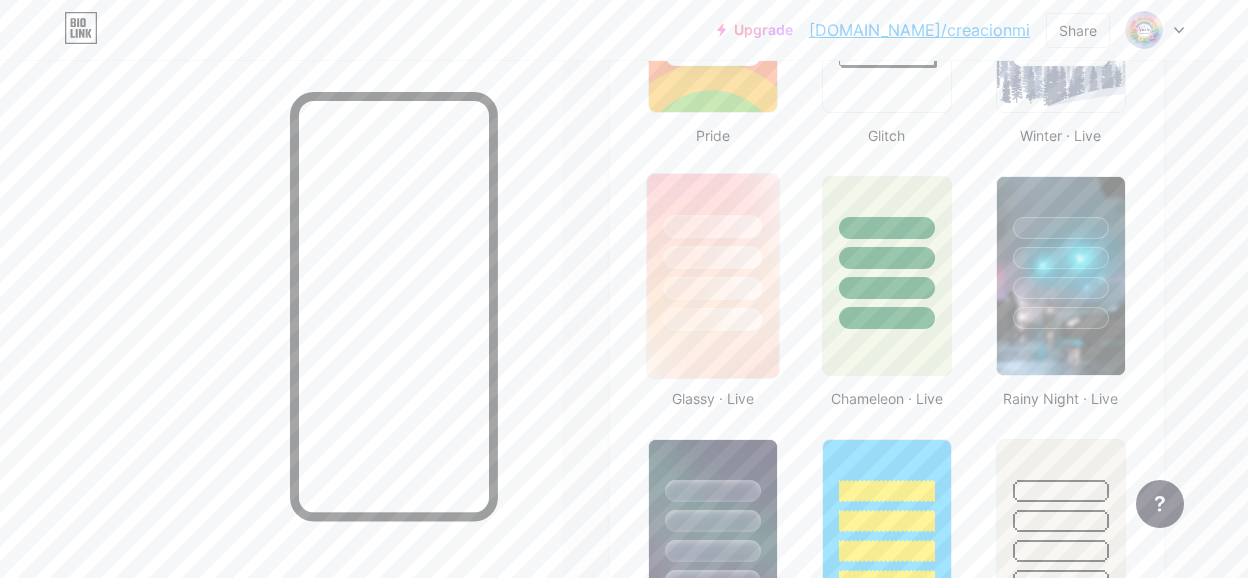 click at bounding box center [713, 252] 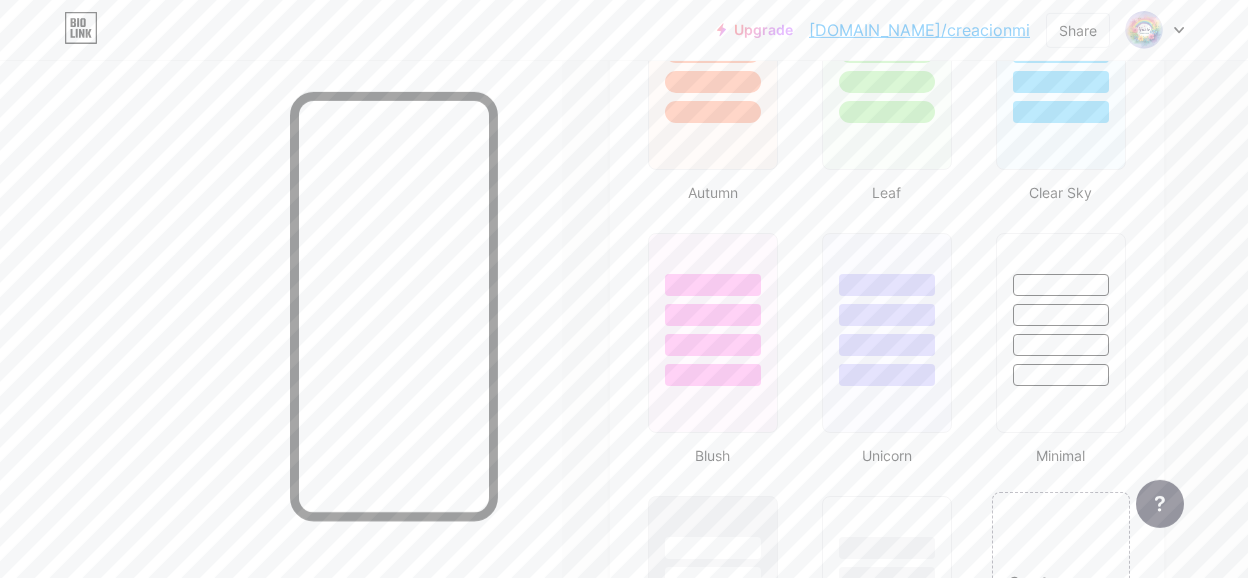 scroll, scrollTop: 1895, scrollLeft: 0, axis: vertical 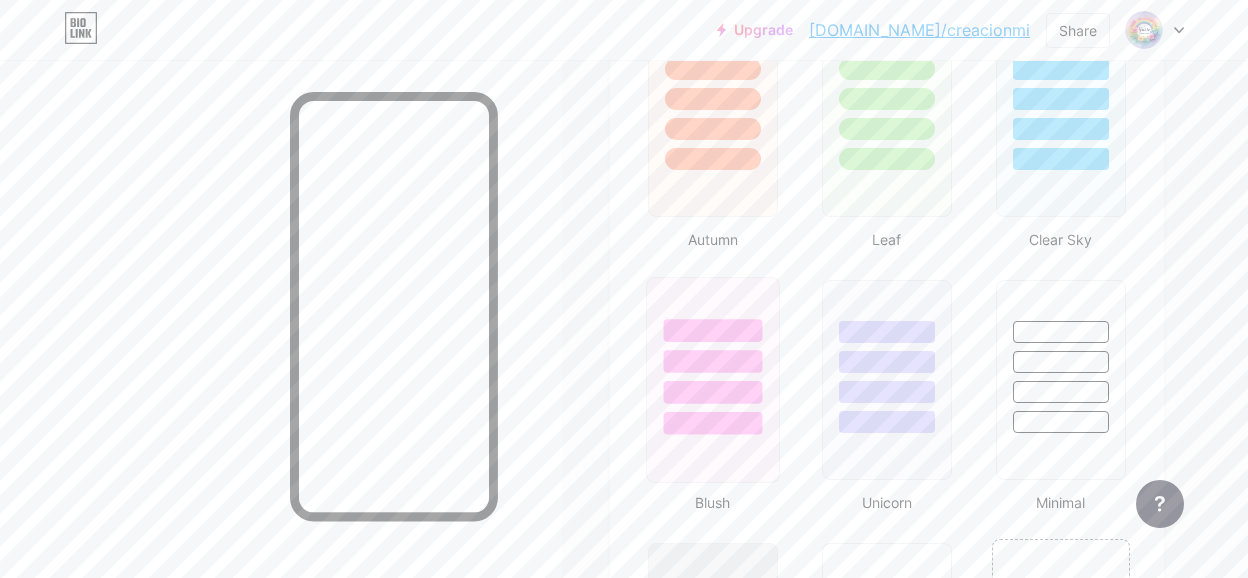 click at bounding box center (712, 392) 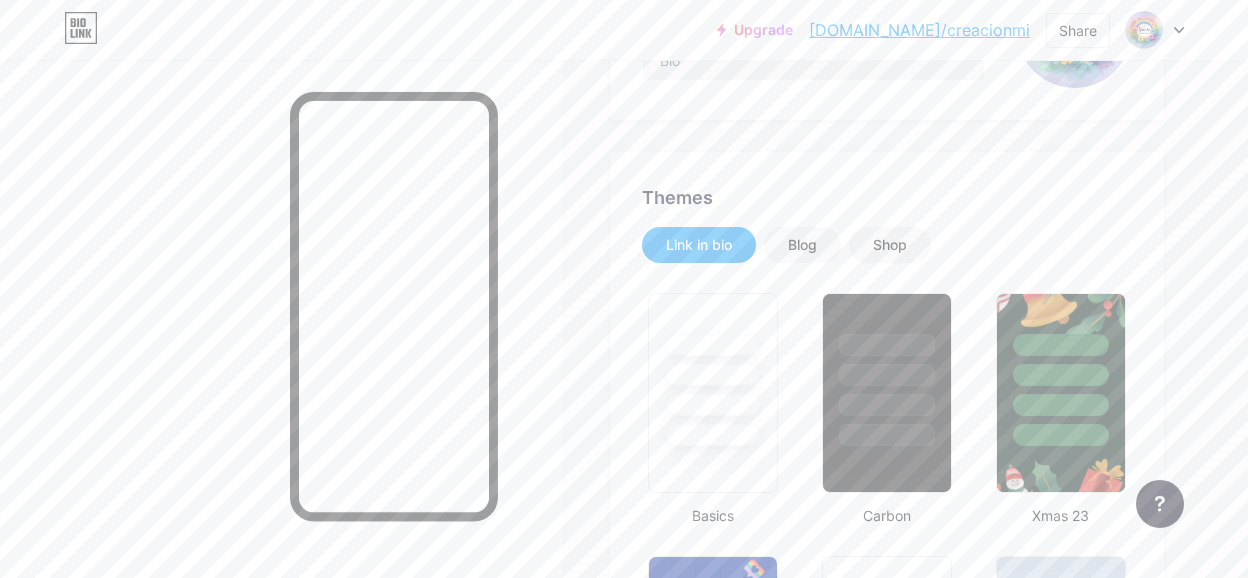 scroll, scrollTop: 421, scrollLeft: 0, axis: vertical 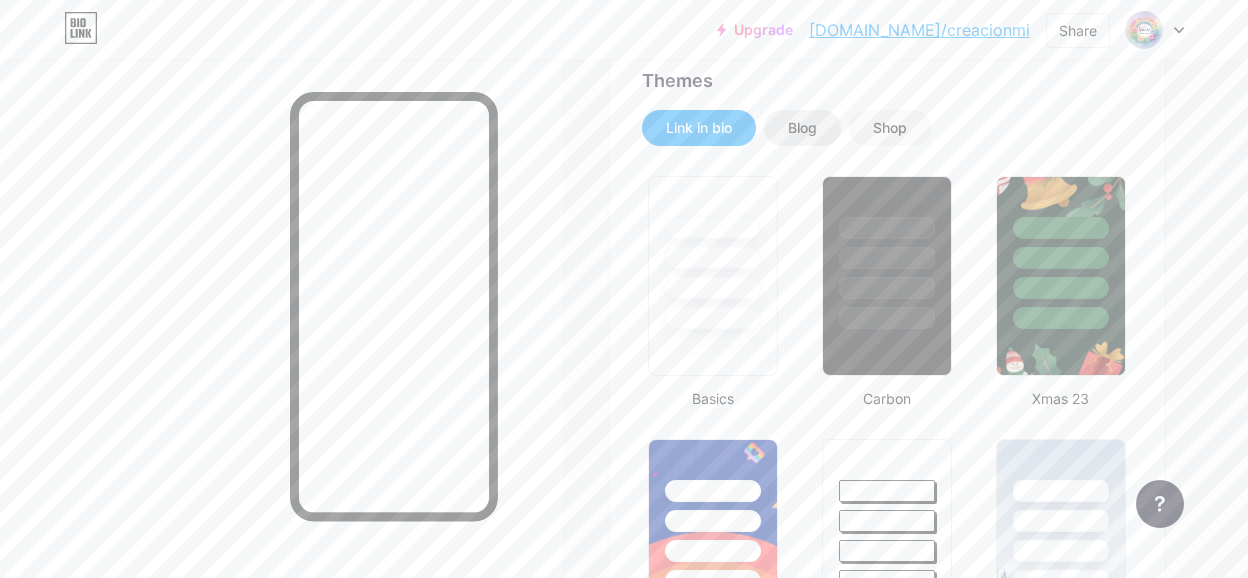 click on "Blog" at bounding box center (802, 128) 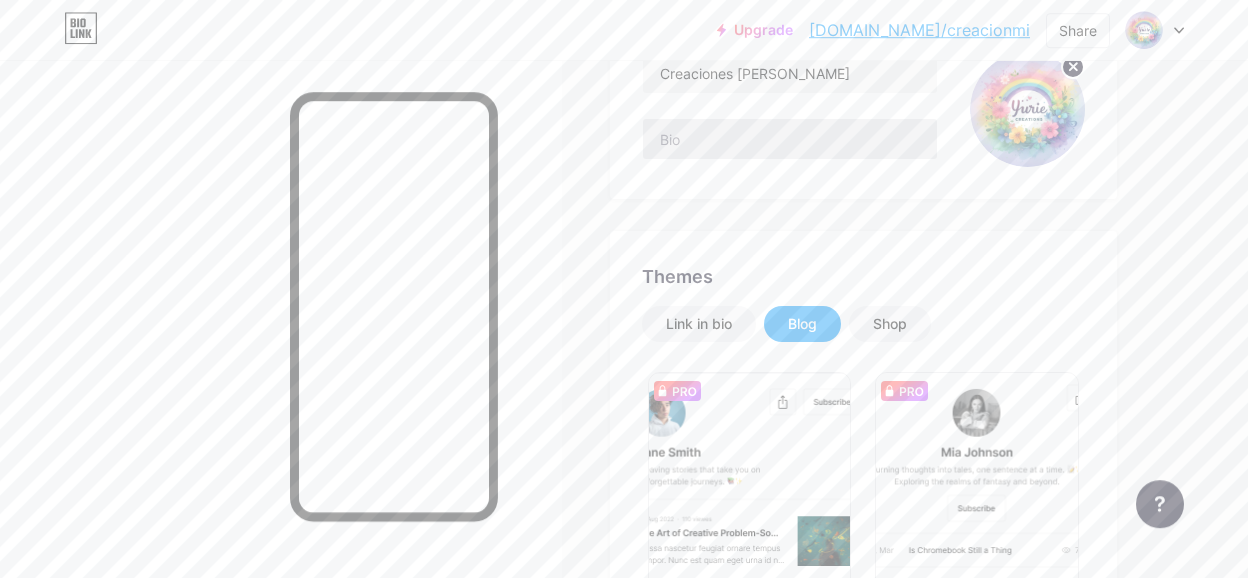 scroll, scrollTop: 210, scrollLeft: 0, axis: vertical 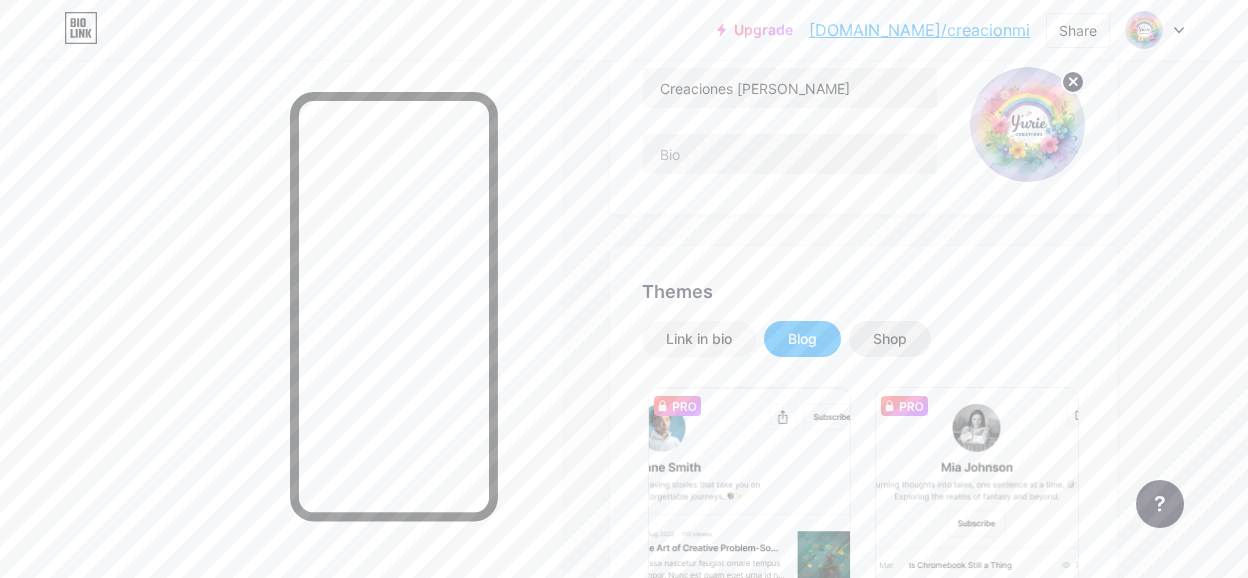 click on "Shop" at bounding box center [890, 339] 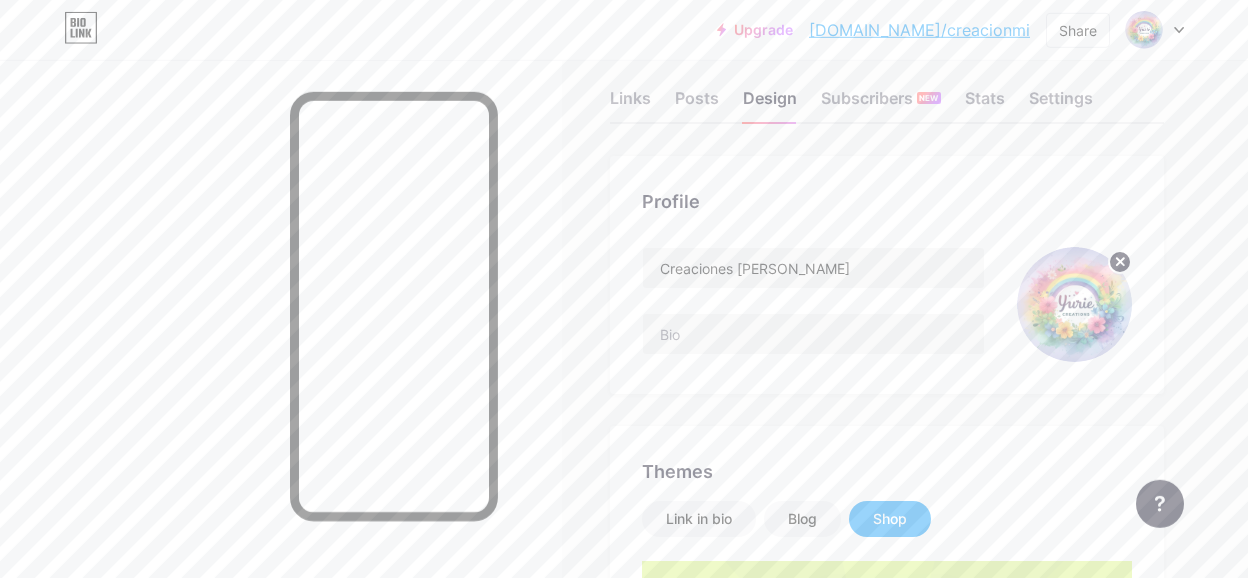 scroll, scrollTop: 0, scrollLeft: 0, axis: both 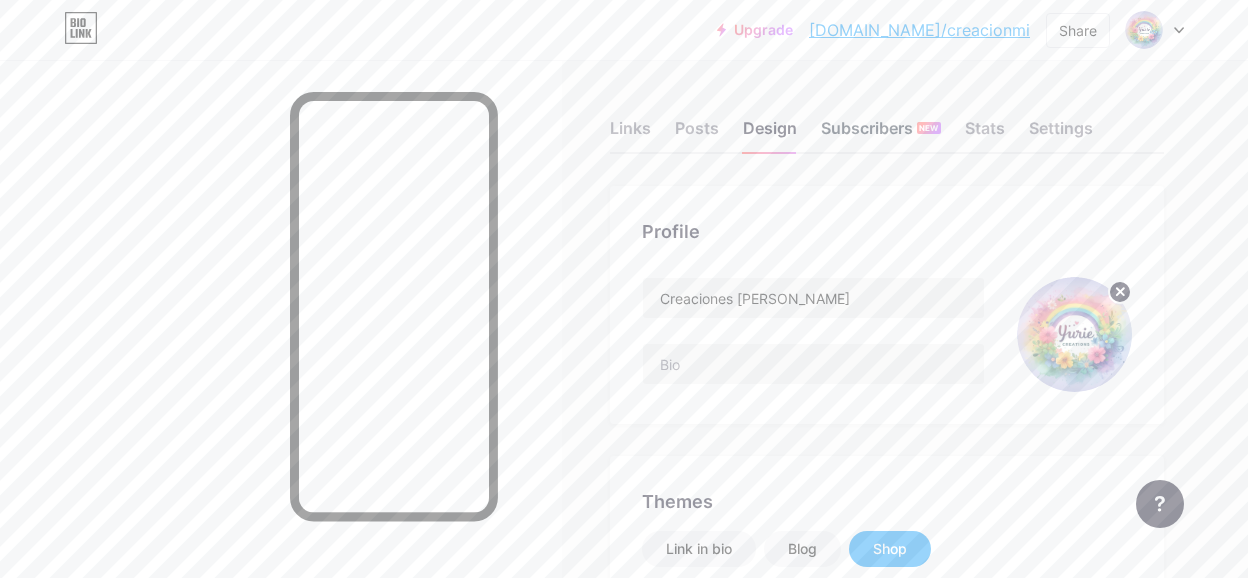 click on "Subscribers
NEW" at bounding box center (881, 134) 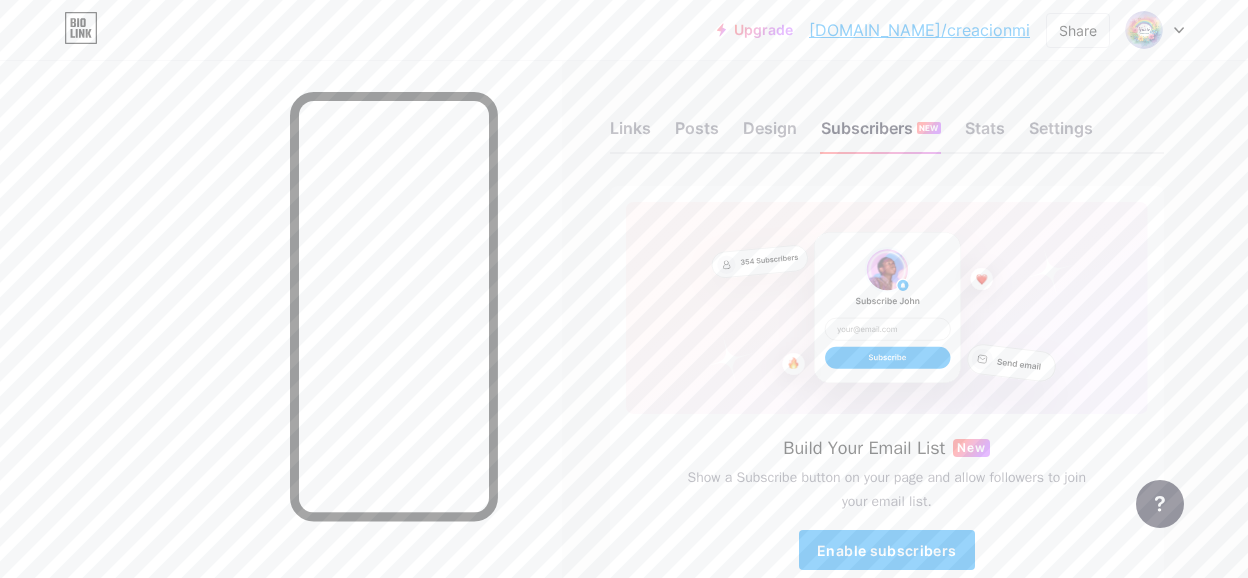 scroll, scrollTop: 0, scrollLeft: 0, axis: both 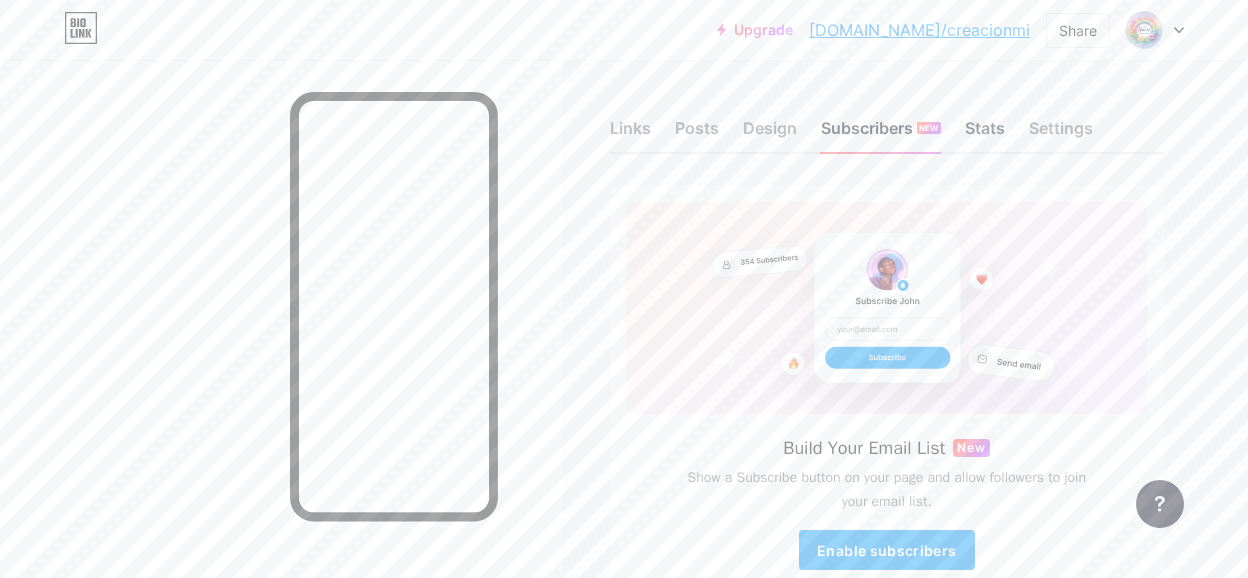 click on "Stats" at bounding box center (985, 134) 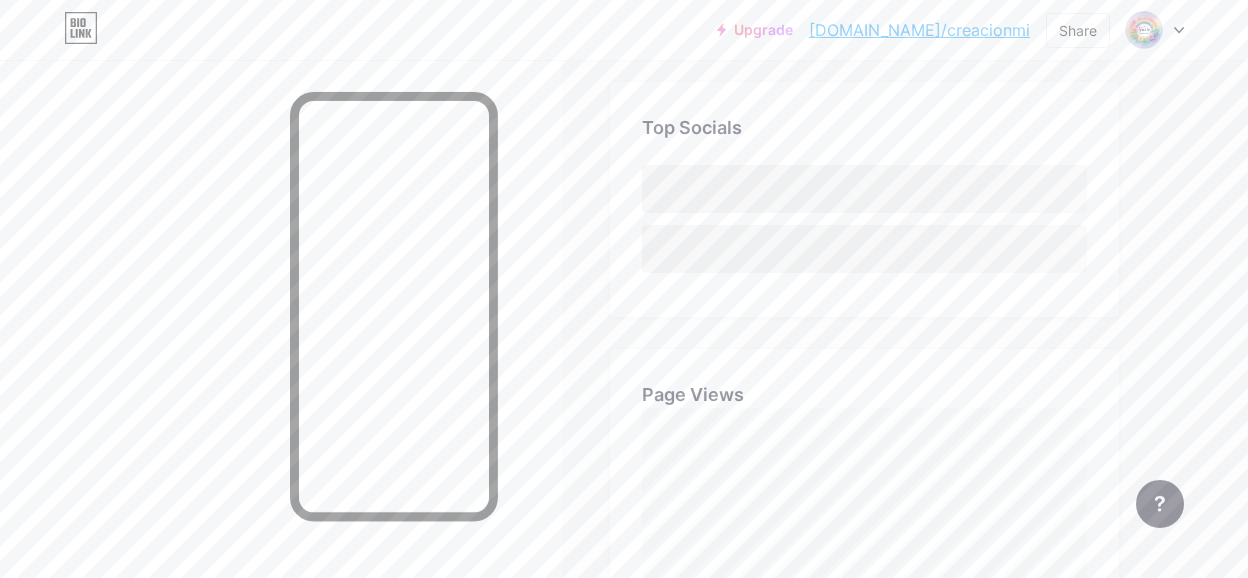 scroll, scrollTop: 468, scrollLeft: 0, axis: vertical 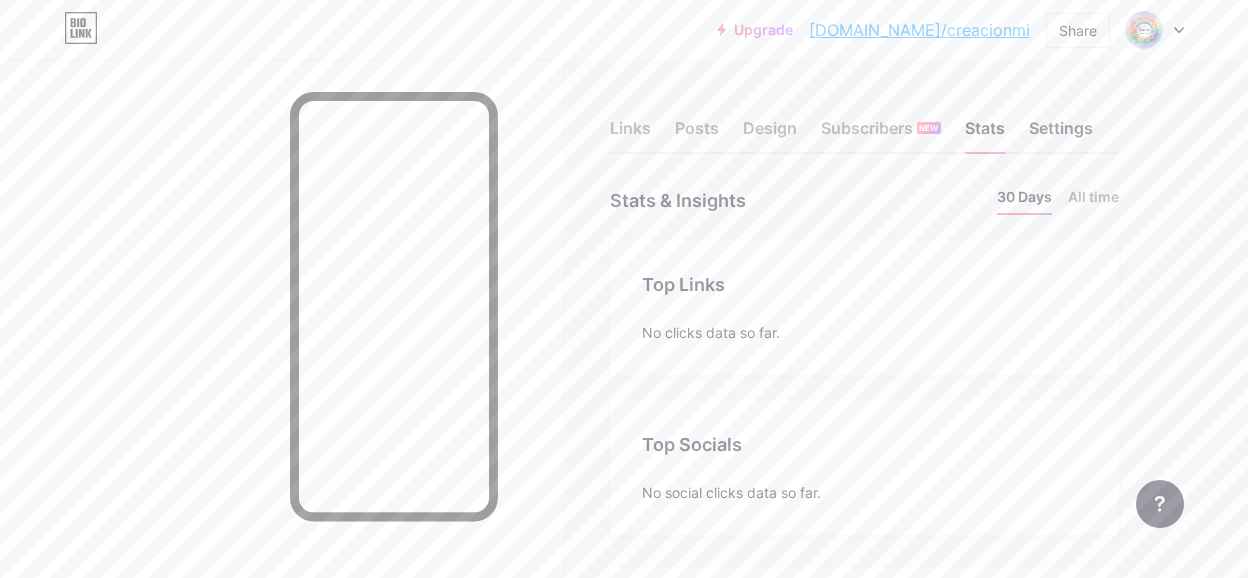 click on "Settings" at bounding box center (1061, 134) 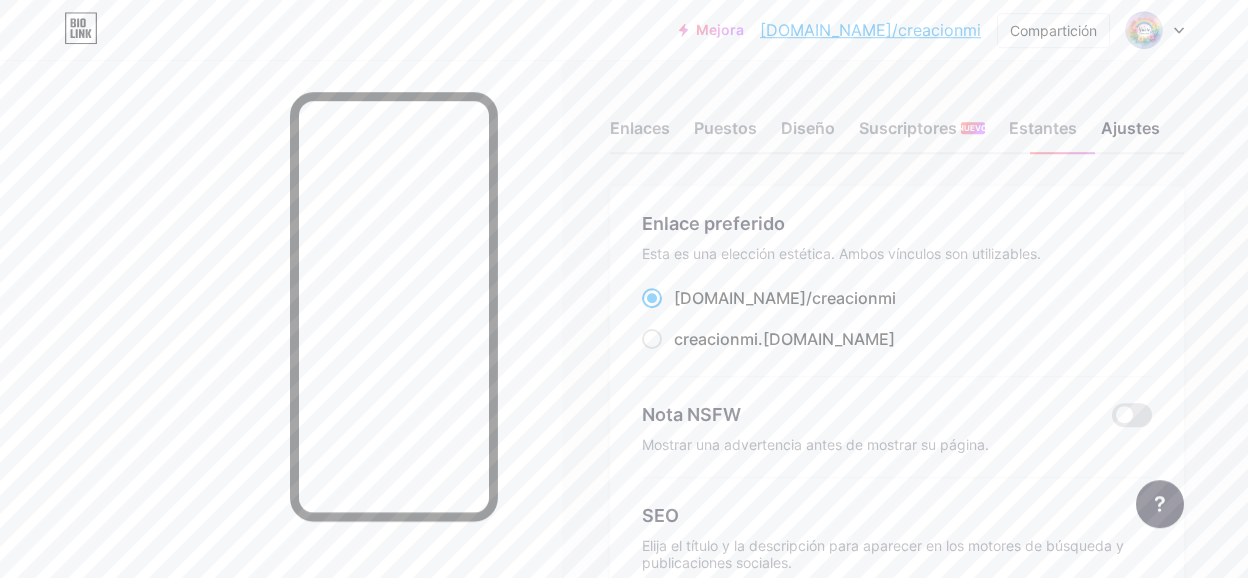 scroll, scrollTop: 0, scrollLeft: 0, axis: both 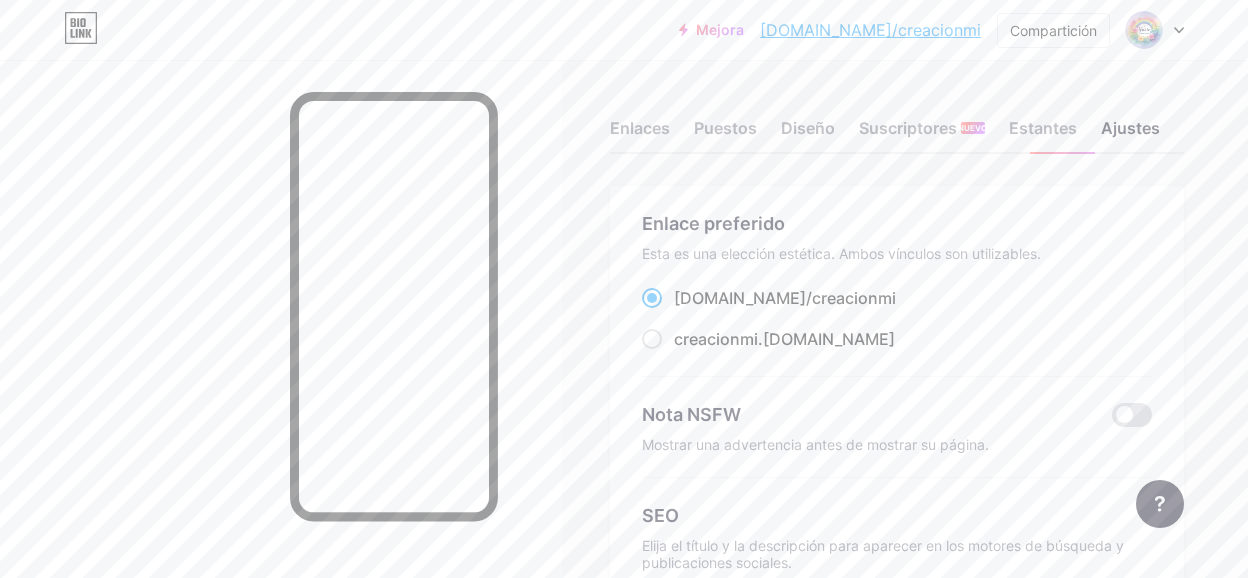 click 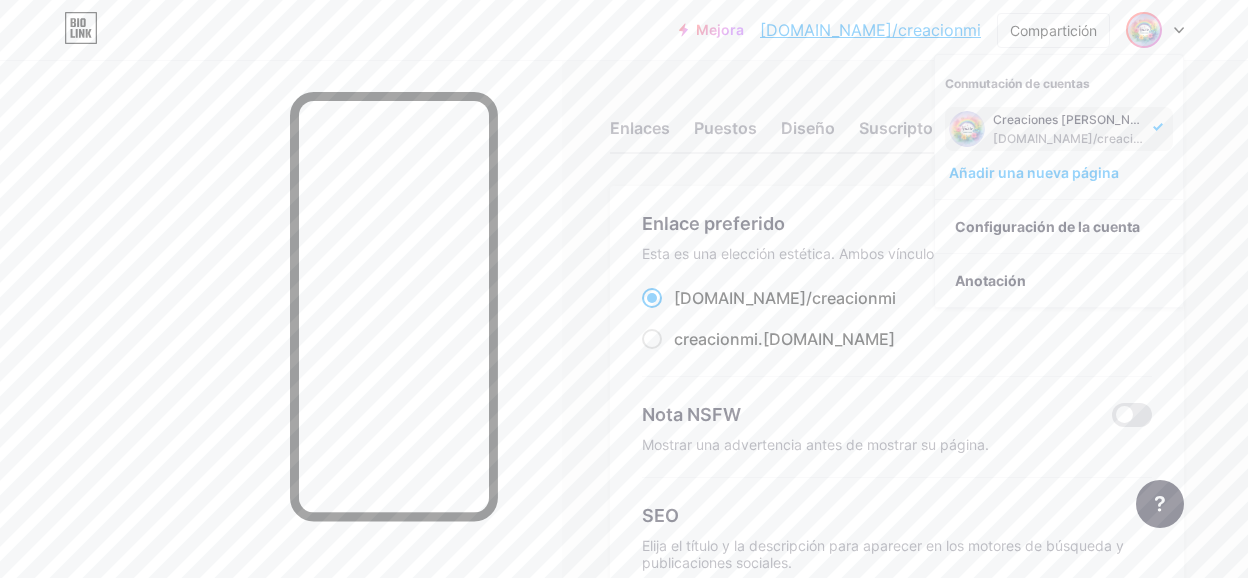 click 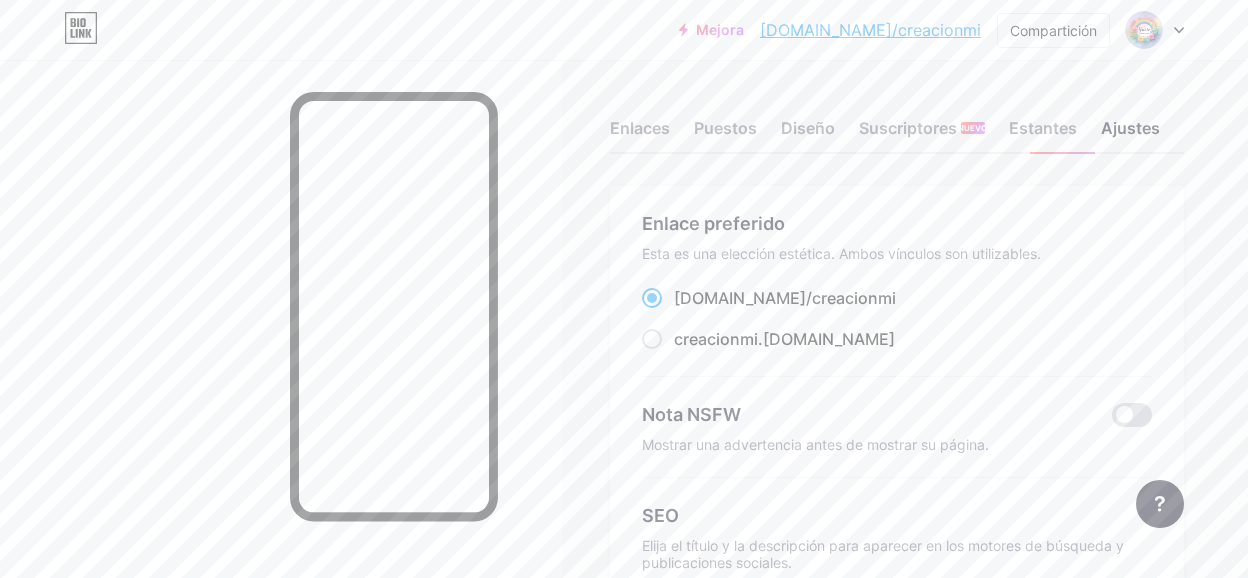 click on "Enlaces
Puestos
Diseño
Suscriptores
NUEVO
Estantes
Ajustes     Enlace preferido   Esta es una elección estética. Ambos vínculos son utilizables.
[DOMAIN_NAME]/  creacionmi       creacionmi .[DOMAIN_NAME]
Nota NSFW       Mostrar una advertencia antes de mostrar su página.     SEO   Elija el título y la descripción para aparecer en los motores de búsqueda y publicaciones sociales.           Google Analytics       Mi nombre de usuario   bio.[PERSON_NAME]/   creacionmi           Enlaces profesionales   PRO   Dominio personalizado   Pruebe su propio dominio personalizado, por ejemplo: [DOMAIN_NAME]   Fijado
arriba del dominio             Enlace Emoji   Añade emojis a tu enlace, por ejemplo: [DOMAIN_NAME]/.   Creación
Vaya al  Centro de ayuda  para aprender más o para contactar con el apoyo.   Cambios guardados           Solicitudes de presentación             Centro de ayuda         Apoyo de contacto" at bounding box center [634, 838] 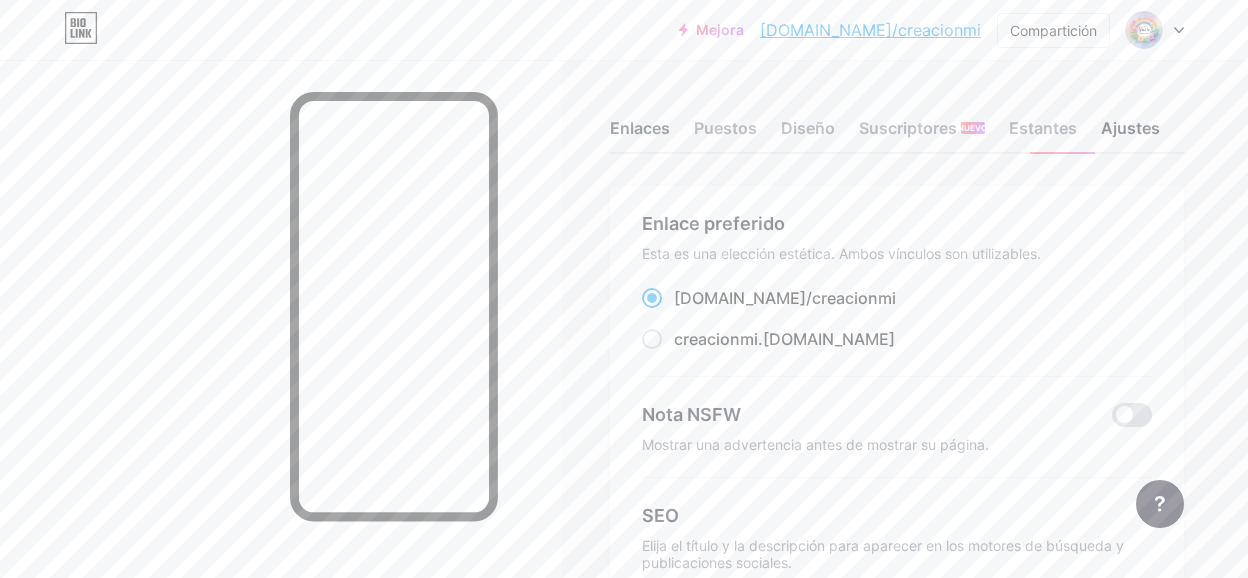 click on "Enlaces" at bounding box center [640, 134] 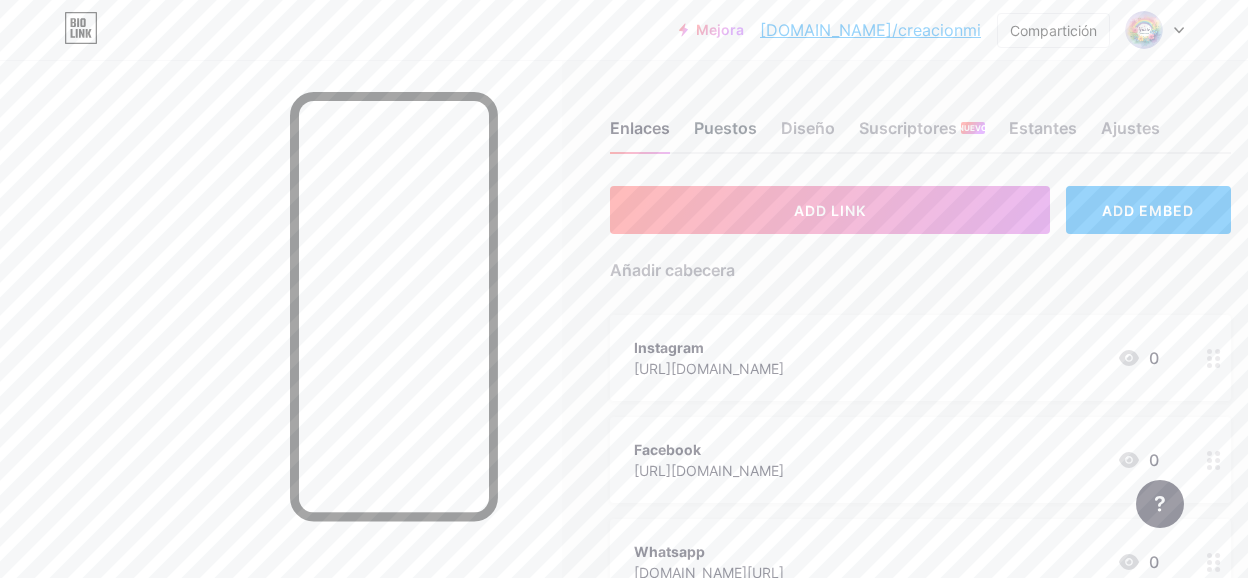 click on "Puestos" at bounding box center [725, 134] 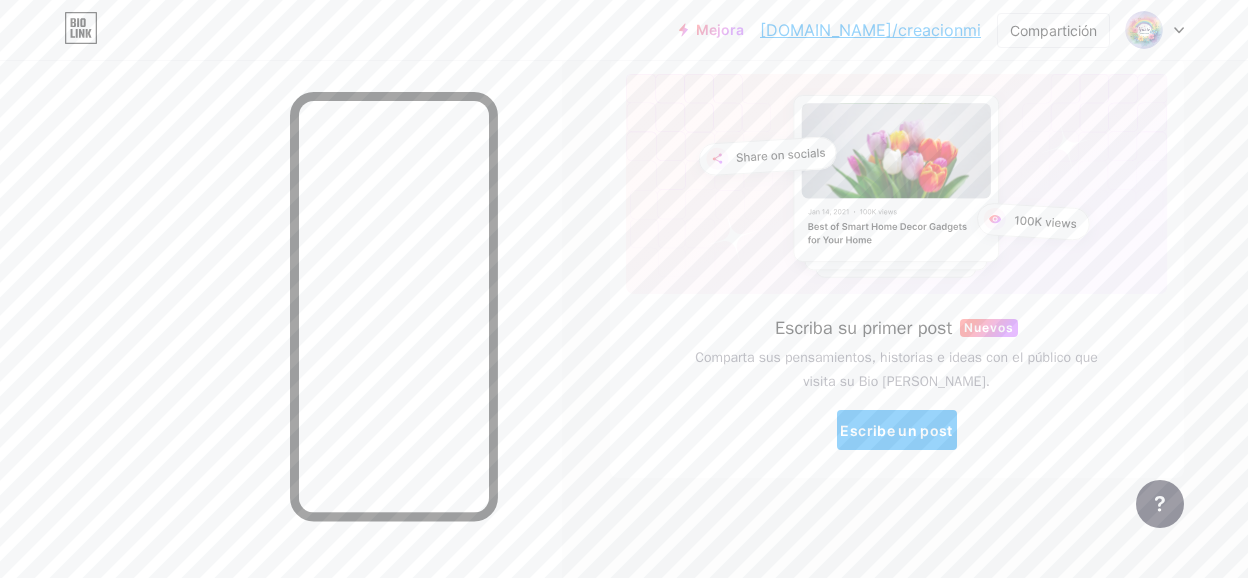 scroll, scrollTop: 0, scrollLeft: 0, axis: both 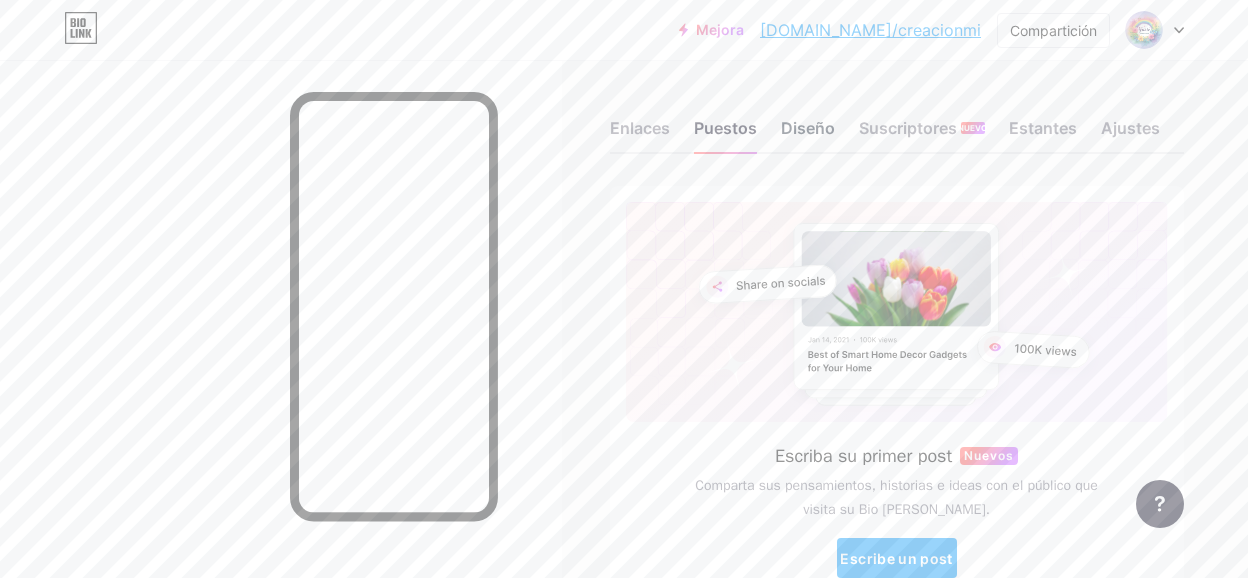 click on "Diseño" at bounding box center [808, 134] 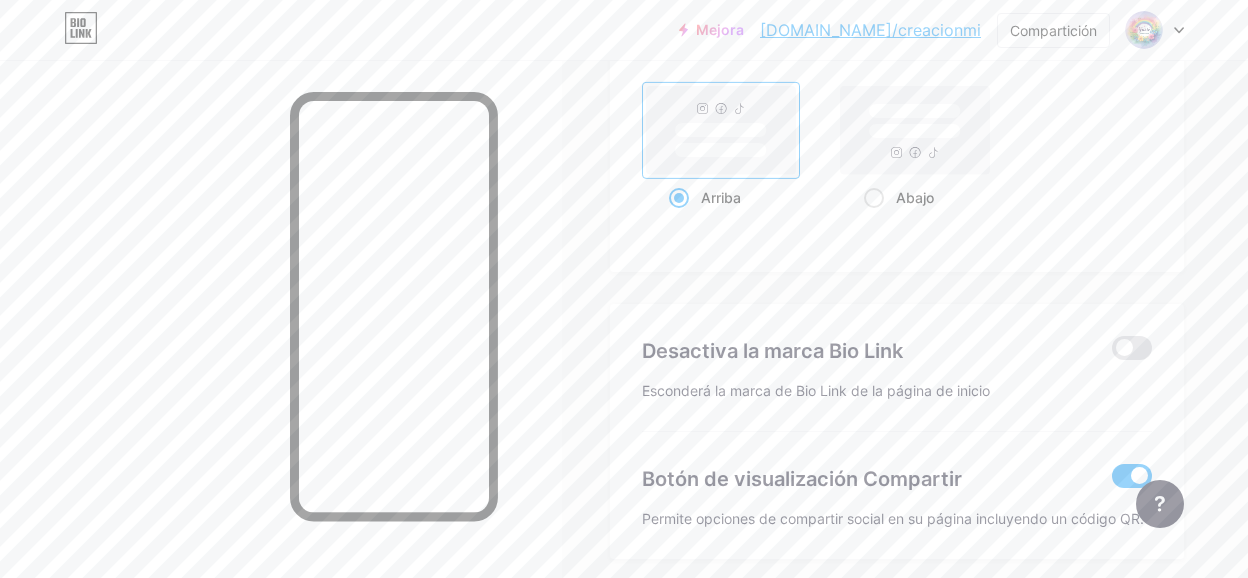 scroll, scrollTop: 2817, scrollLeft: 0, axis: vertical 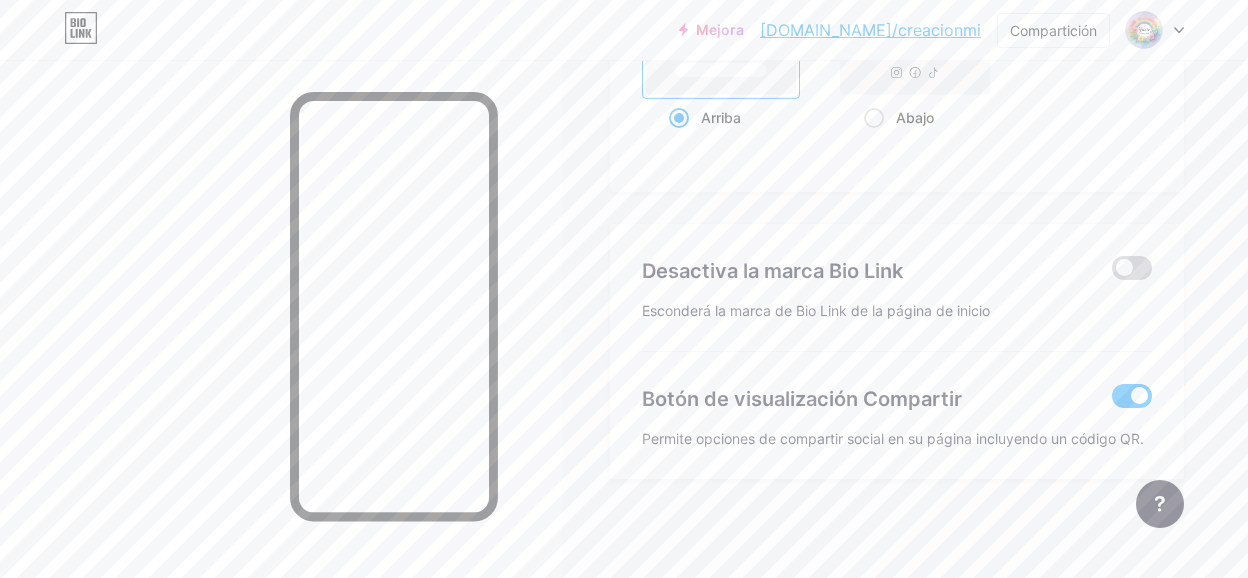 click at bounding box center (1132, 268) 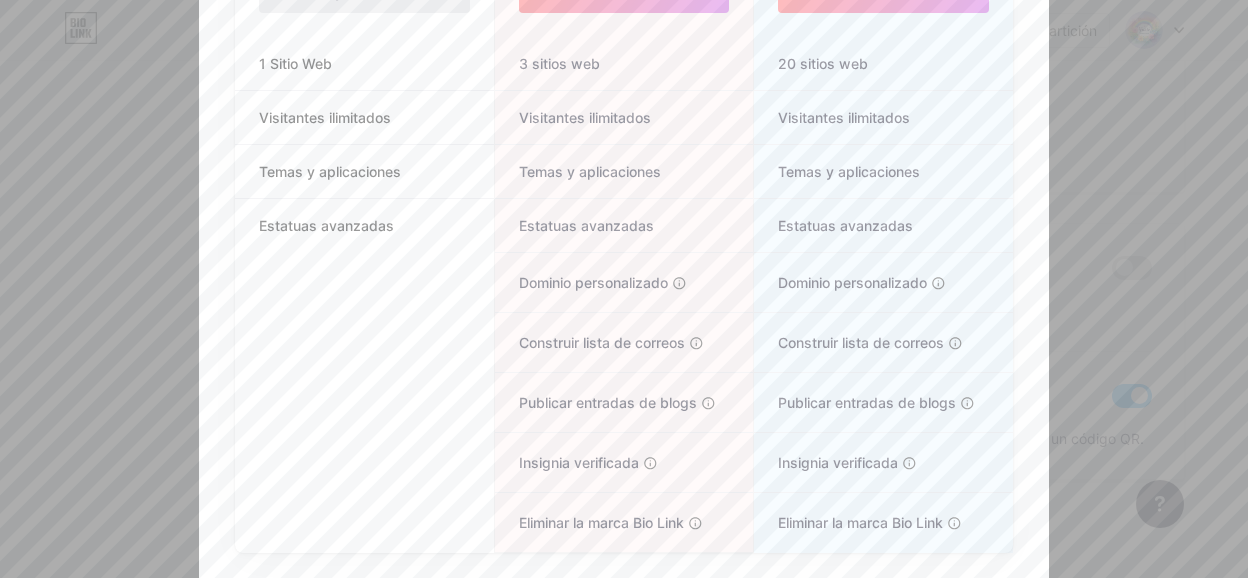 scroll, scrollTop: 0, scrollLeft: 0, axis: both 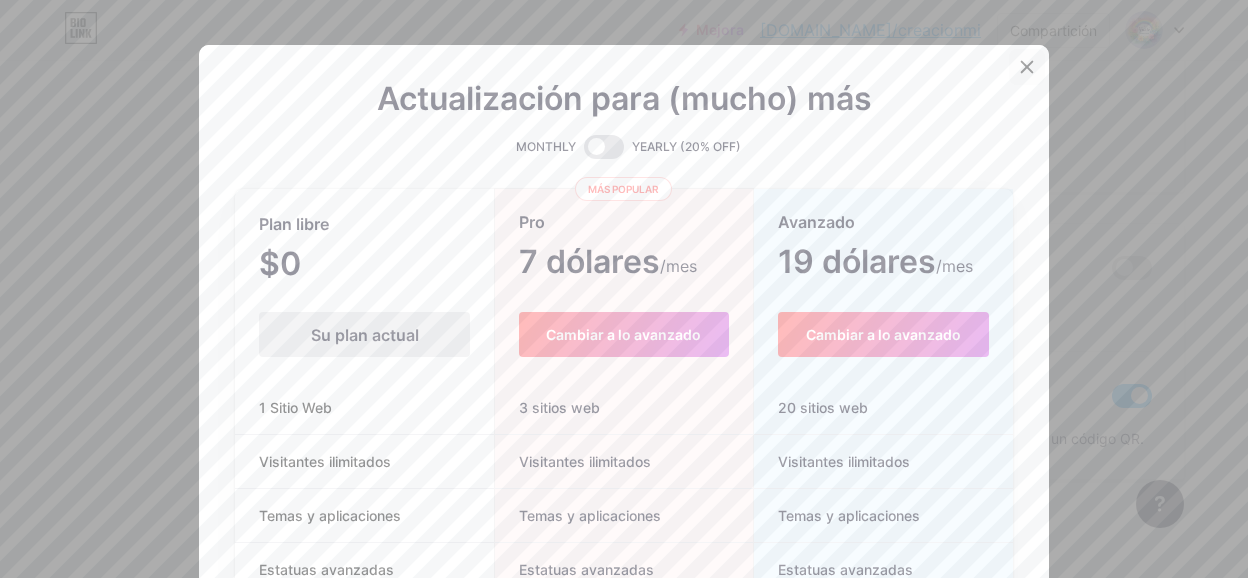 click 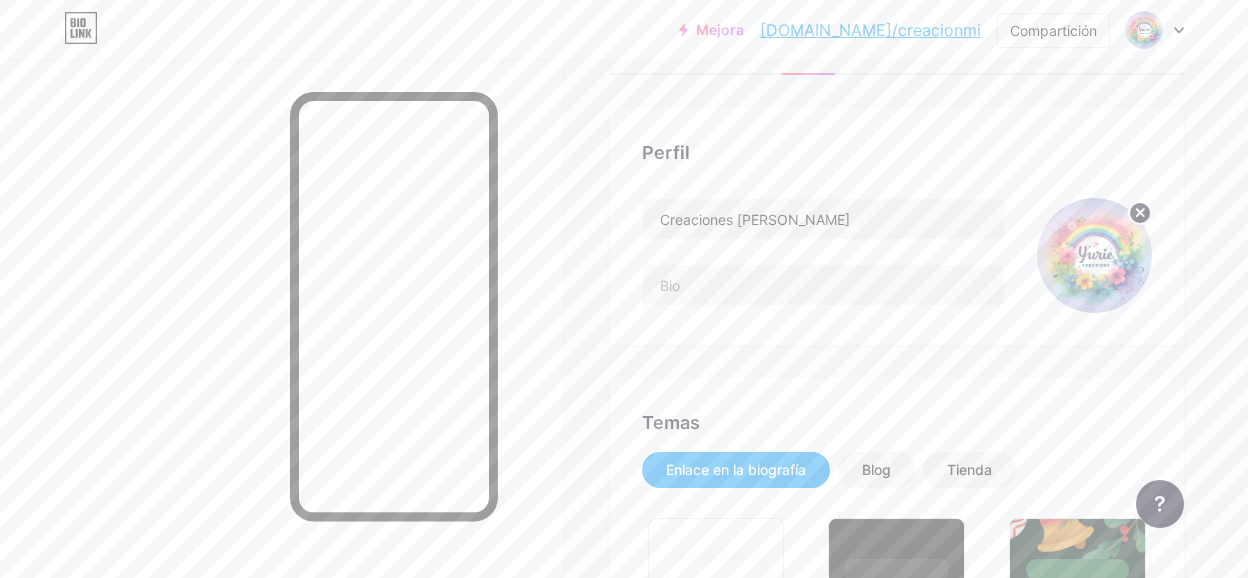 scroll, scrollTop: 0, scrollLeft: 0, axis: both 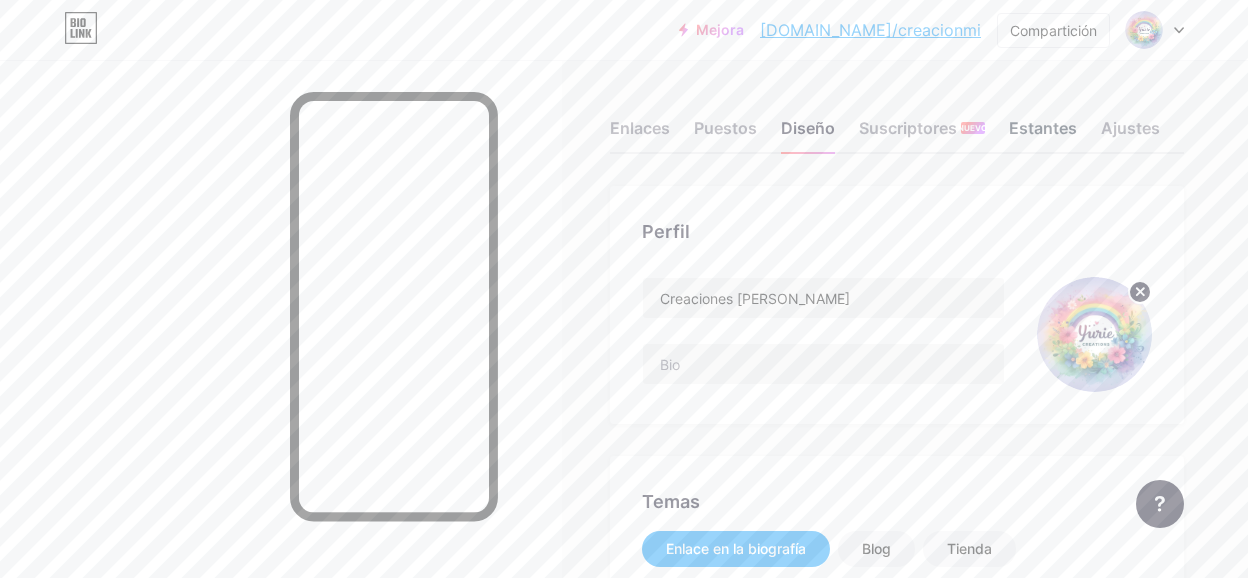 click on "Estantes" at bounding box center (1043, 134) 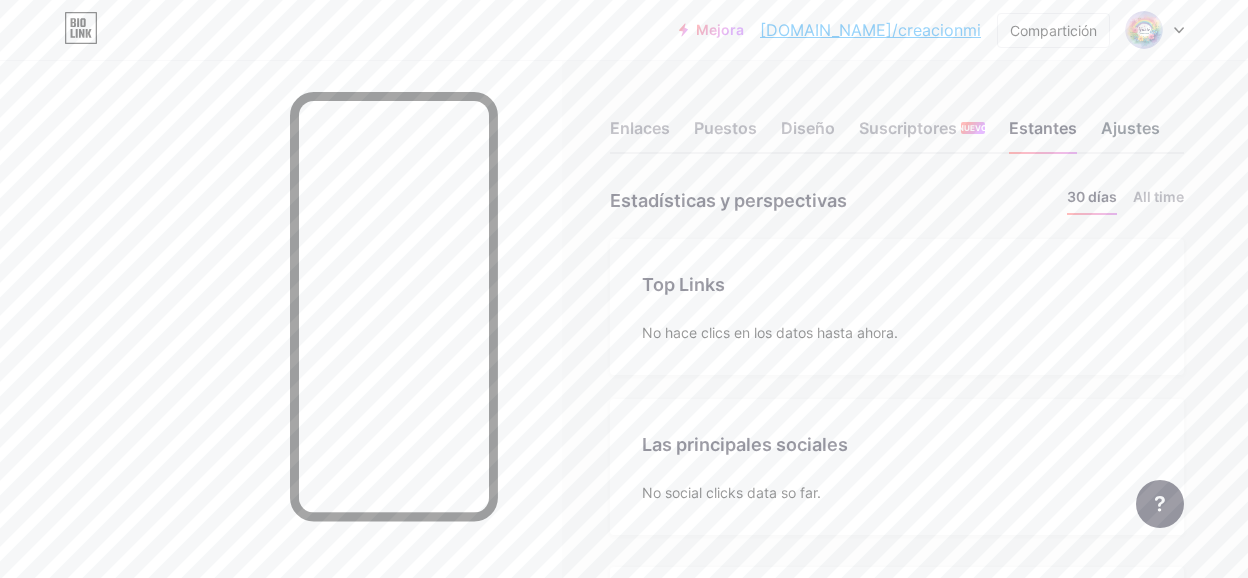 scroll, scrollTop: 999422, scrollLeft: 998752, axis: both 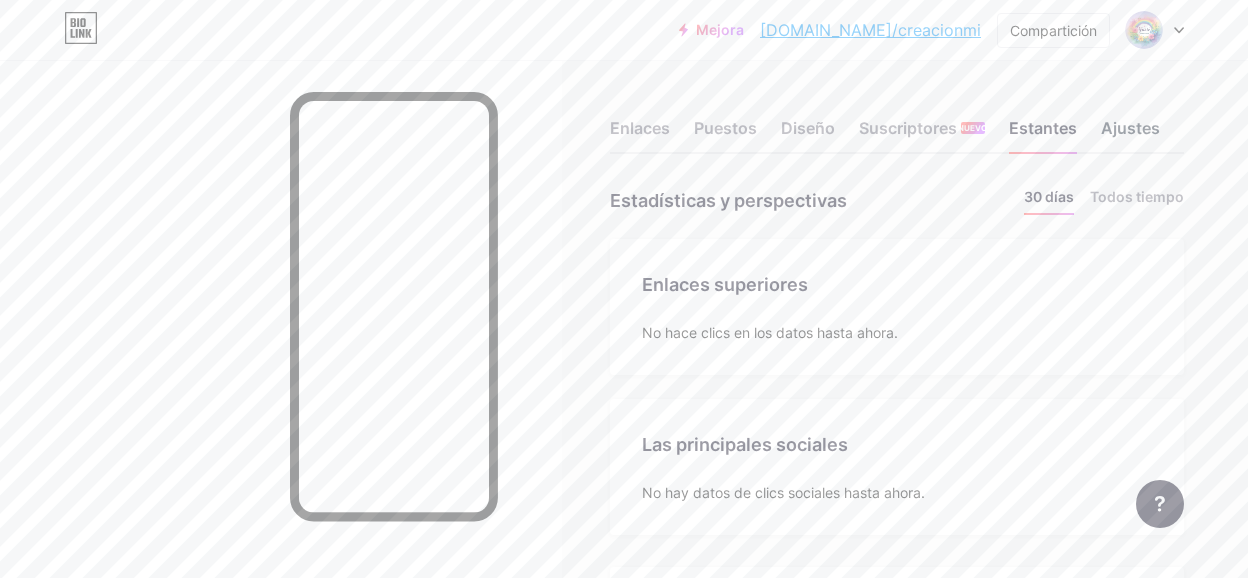 click on "Ajustes" at bounding box center (1130, 134) 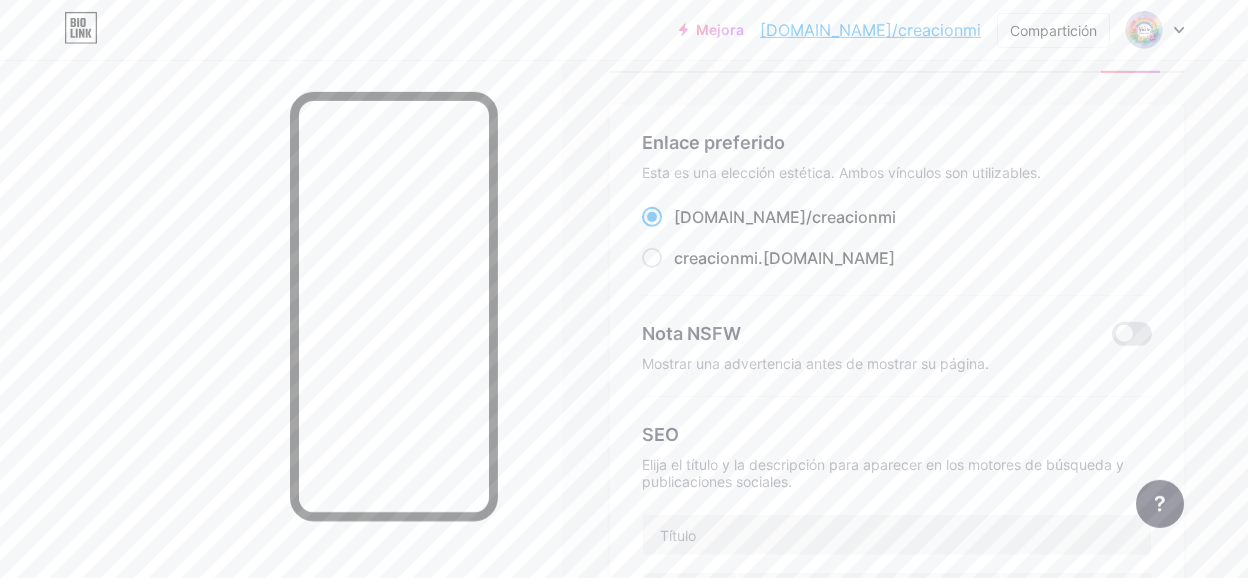 scroll, scrollTop: 105, scrollLeft: 0, axis: vertical 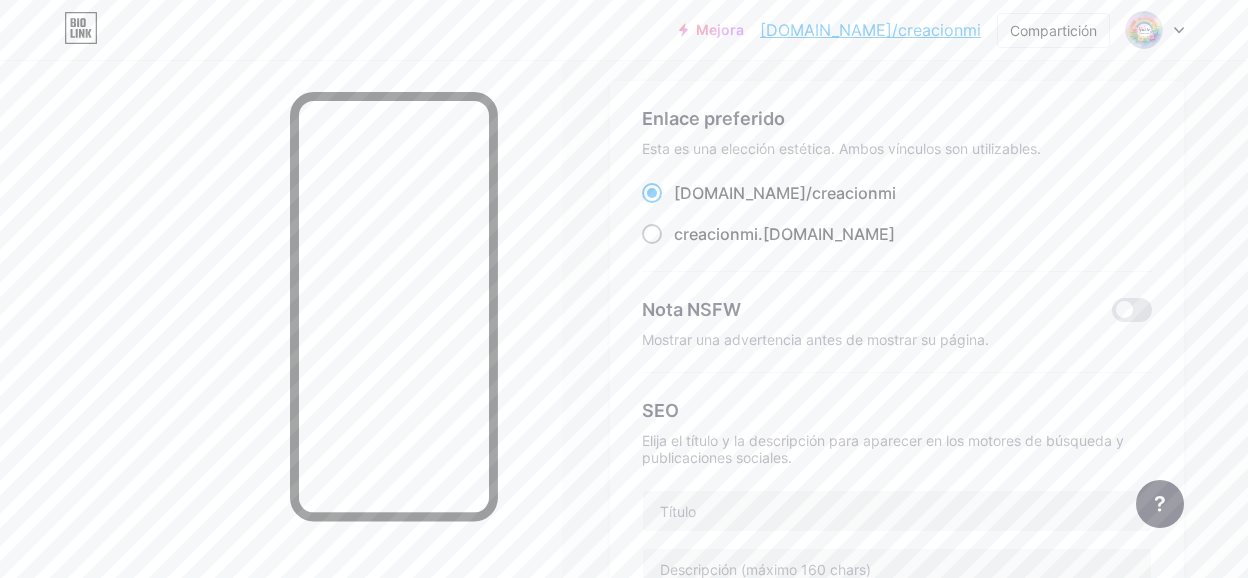 click at bounding box center (652, 234) 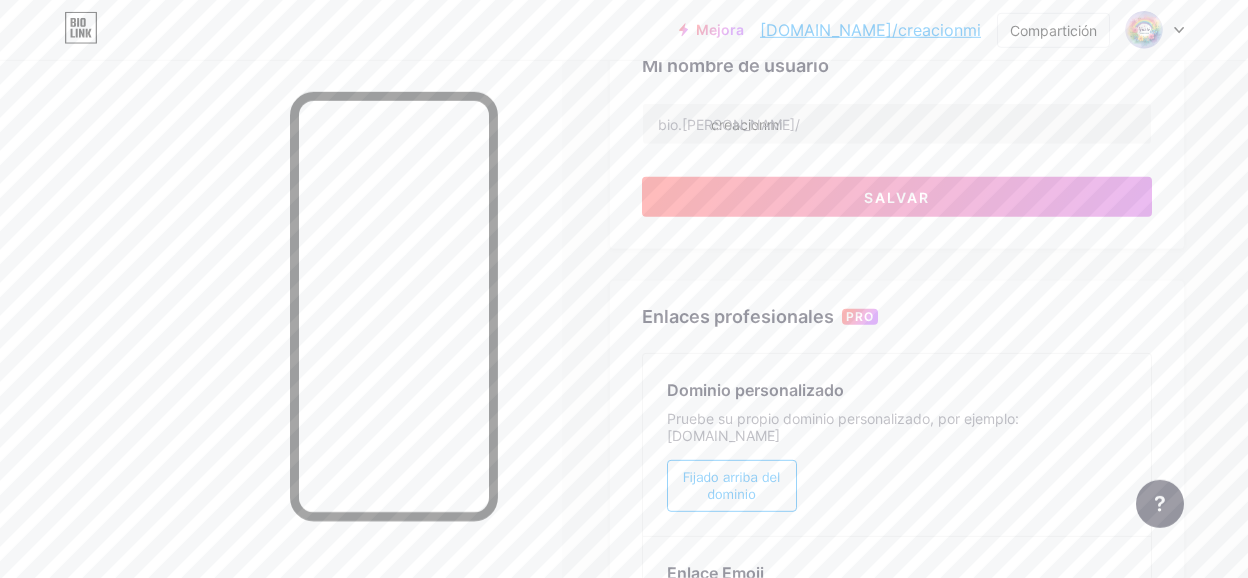scroll, scrollTop: 842, scrollLeft: 0, axis: vertical 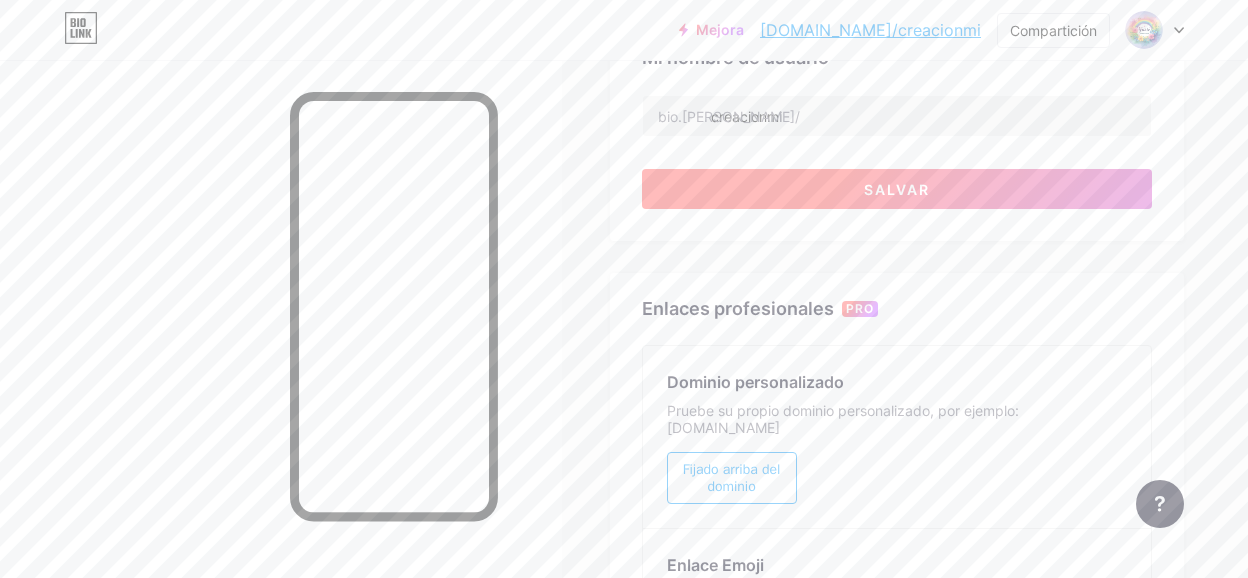 click on "Salvar" at bounding box center (897, 189) 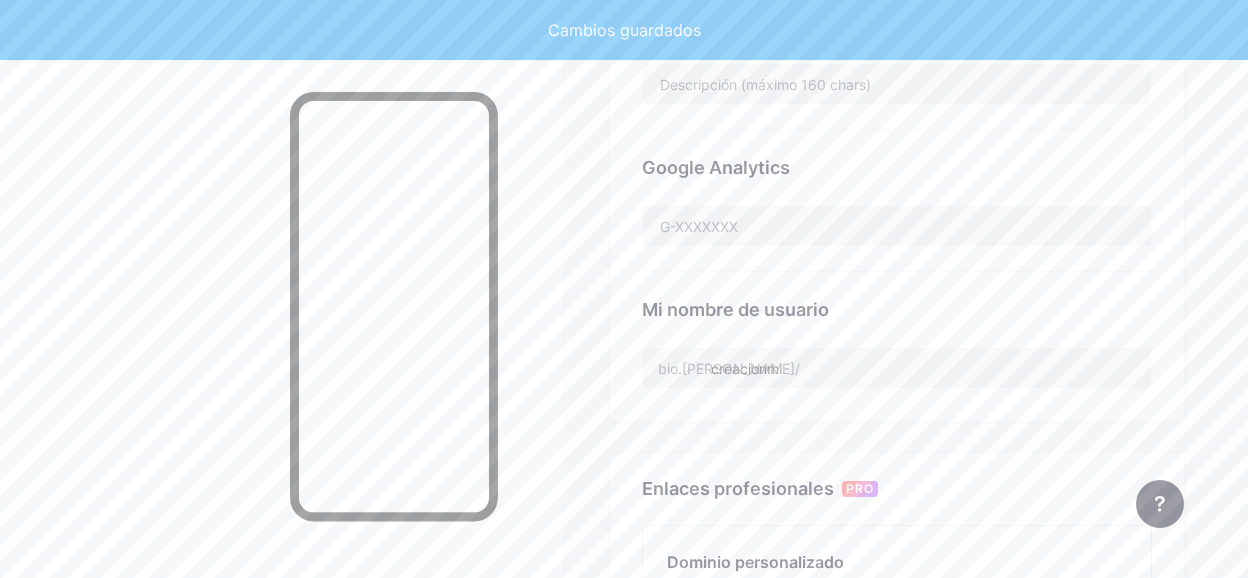 scroll, scrollTop: 631, scrollLeft: 0, axis: vertical 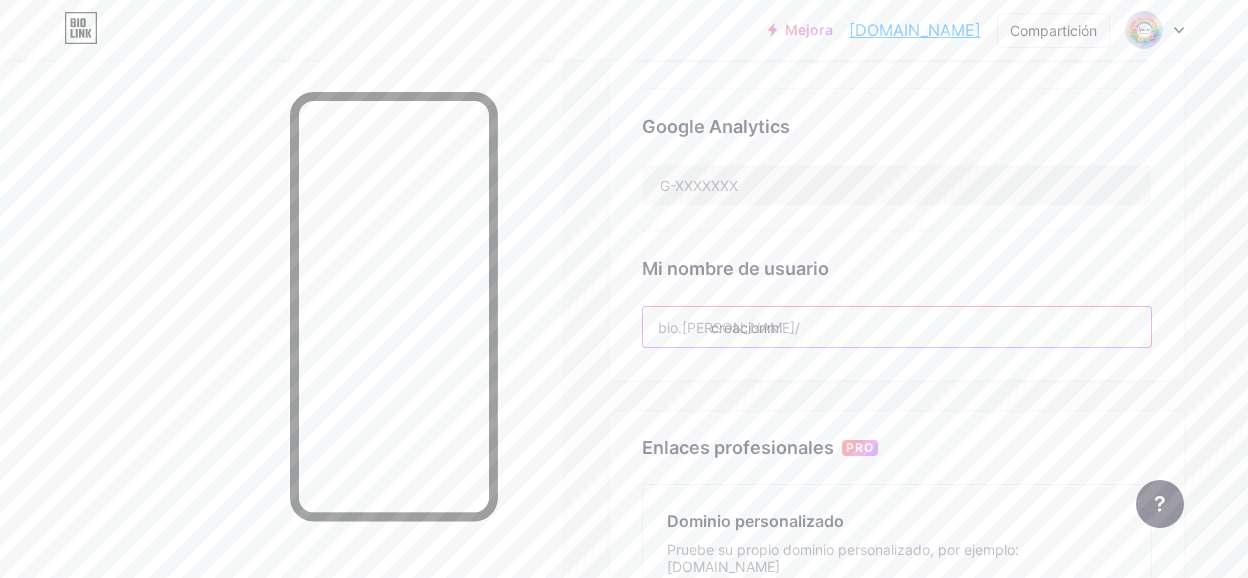 click on "creacionmi" at bounding box center (897, 327) 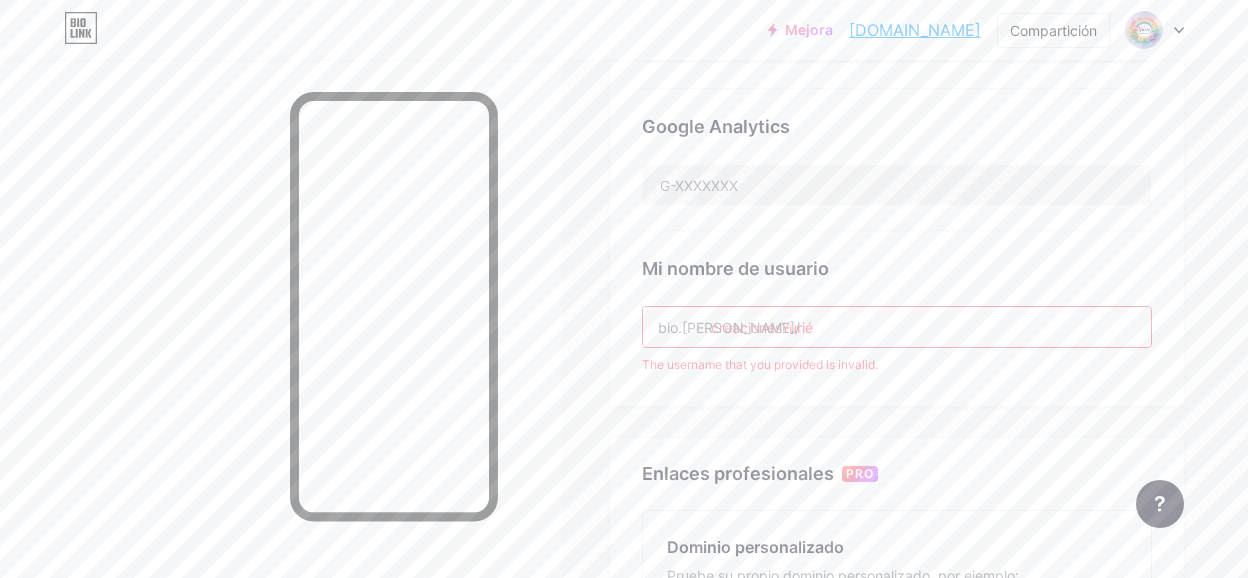 click on "Enlace preferido   Esta es una elección estética. Ambos vínculos son utilizables.
[DOMAIN_NAME]/  creacionmi       creacionmi .[DOMAIN_NAME]
Nota NSFW       Mostrar una advertencia antes de mostrar su página.     SEO   Elija el título y la descripción para aparecer en los motores de búsqueda y publicaciones sociales.           Google Analytics       Mi nombre de usuario   bio.[PERSON_NAME]/   creacionesYurié     The username that you provided is invalid." at bounding box center [897, -20] 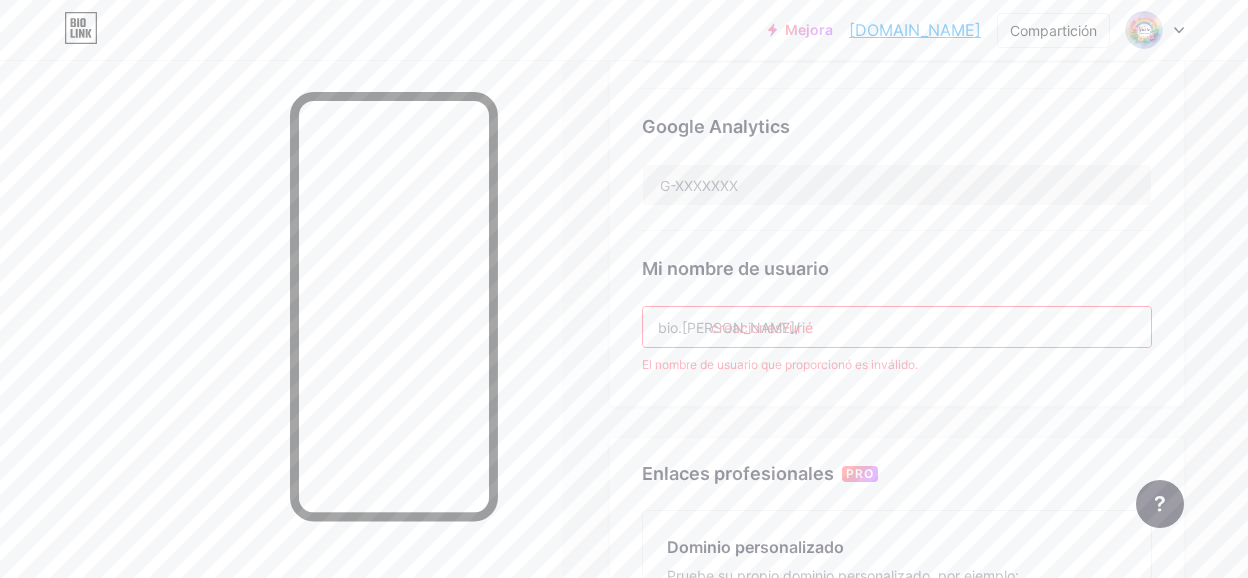 click on "creacionesYurié" at bounding box center [897, 327] 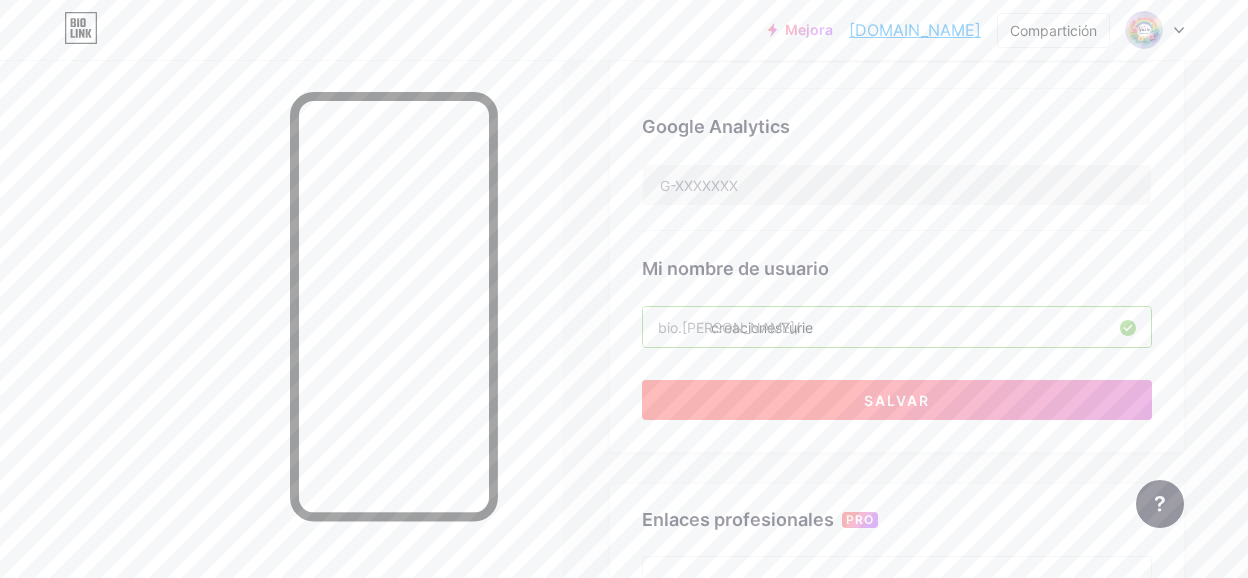 click on "Salvar" at bounding box center (897, 400) 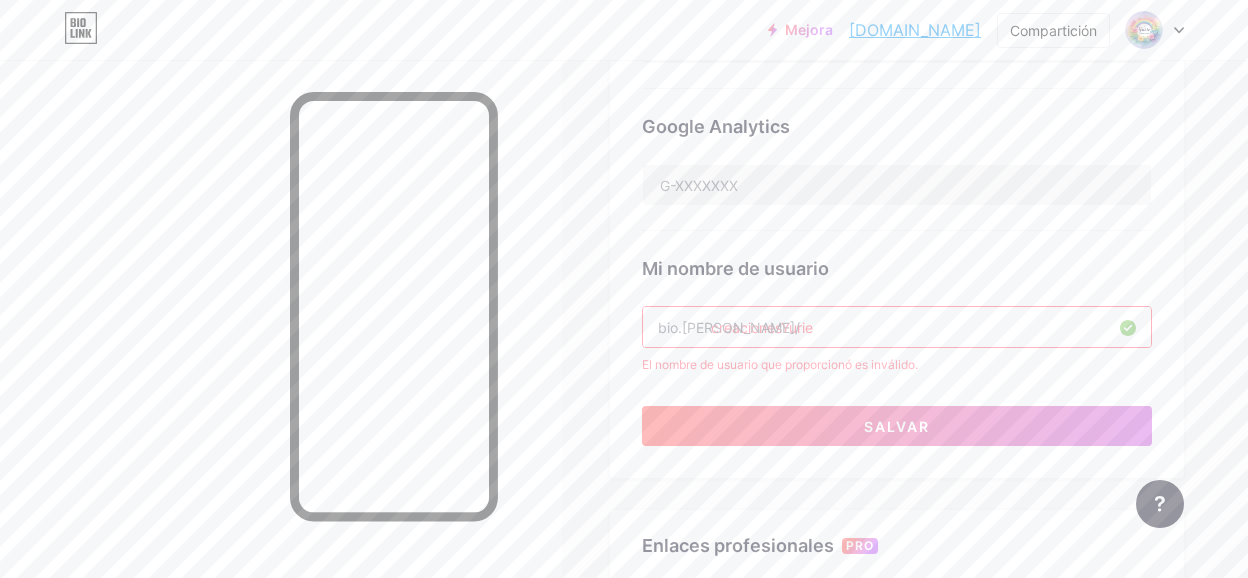 click on "creacionesYurie" at bounding box center (897, 327) 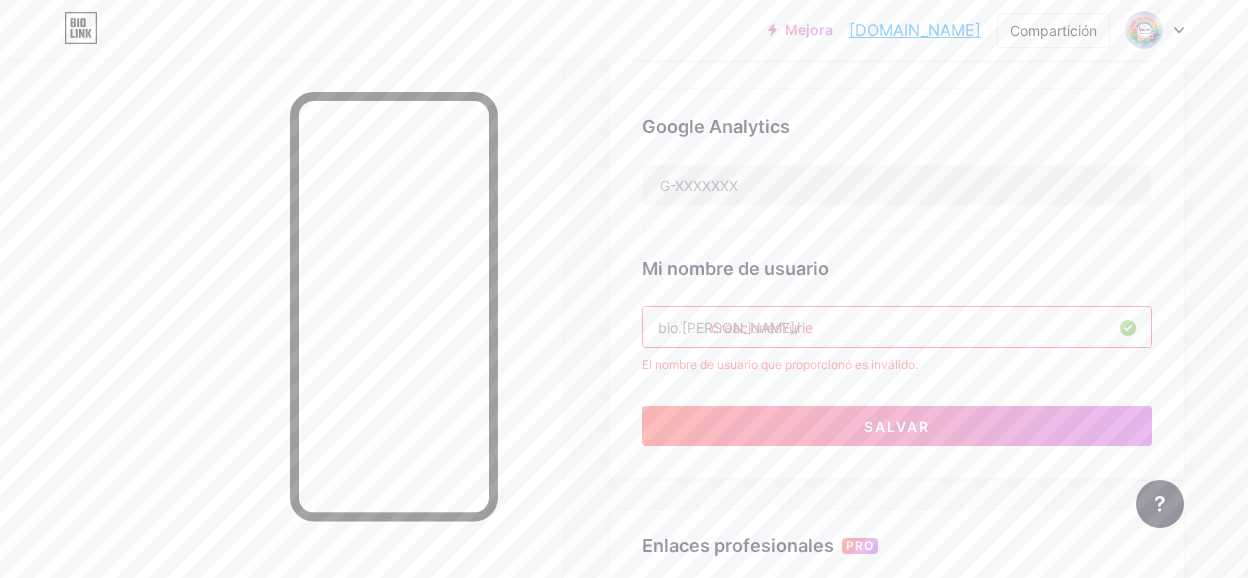 click on "creacionesYurie" at bounding box center (897, 327) 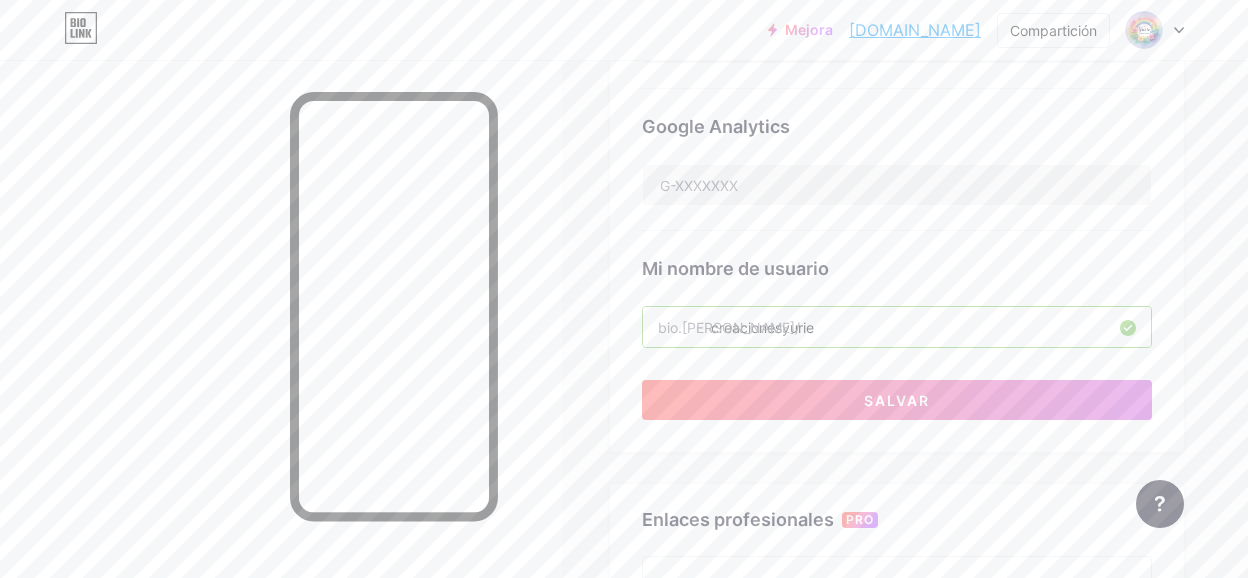 type on "creacionesyurie" 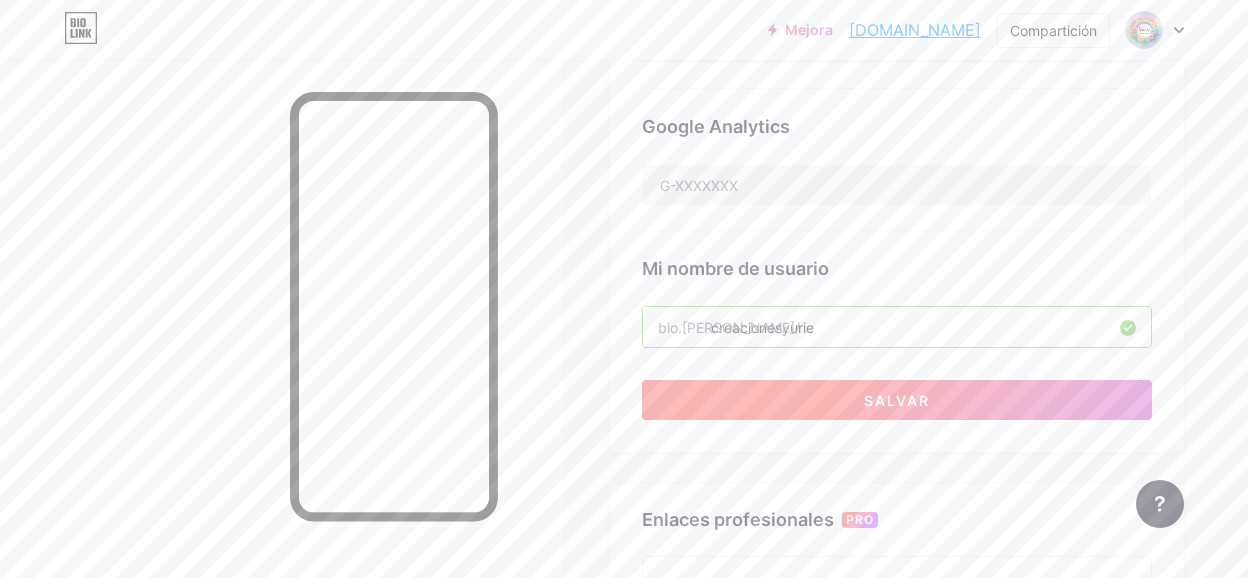 click on "Salvar" at bounding box center [897, 400] 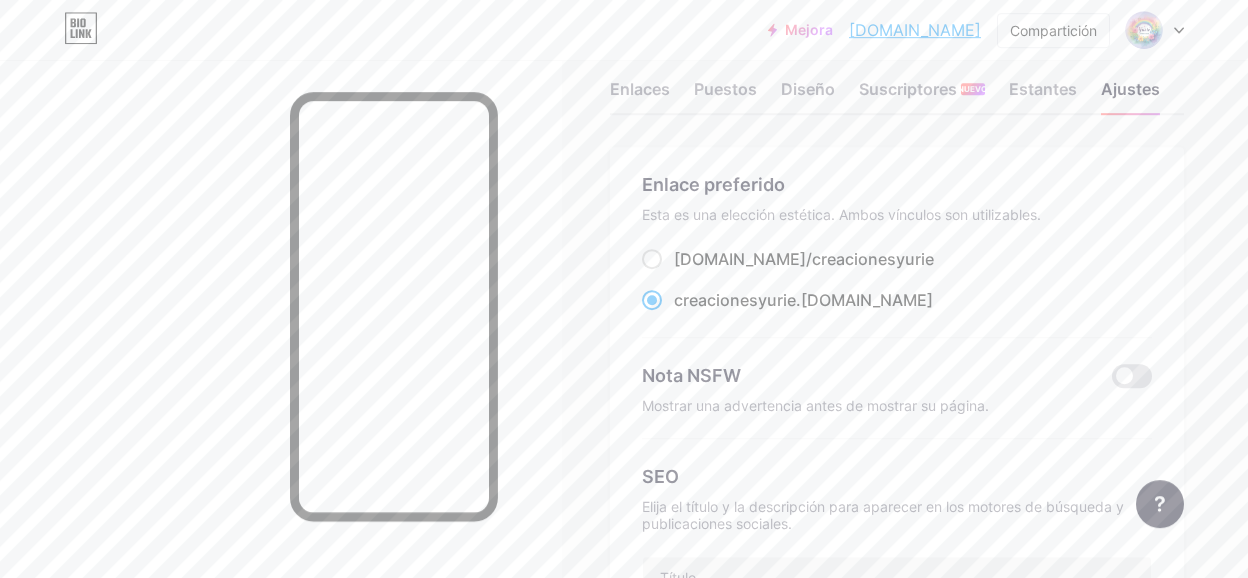 scroll, scrollTop: 0, scrollLeft: 0, axis: both 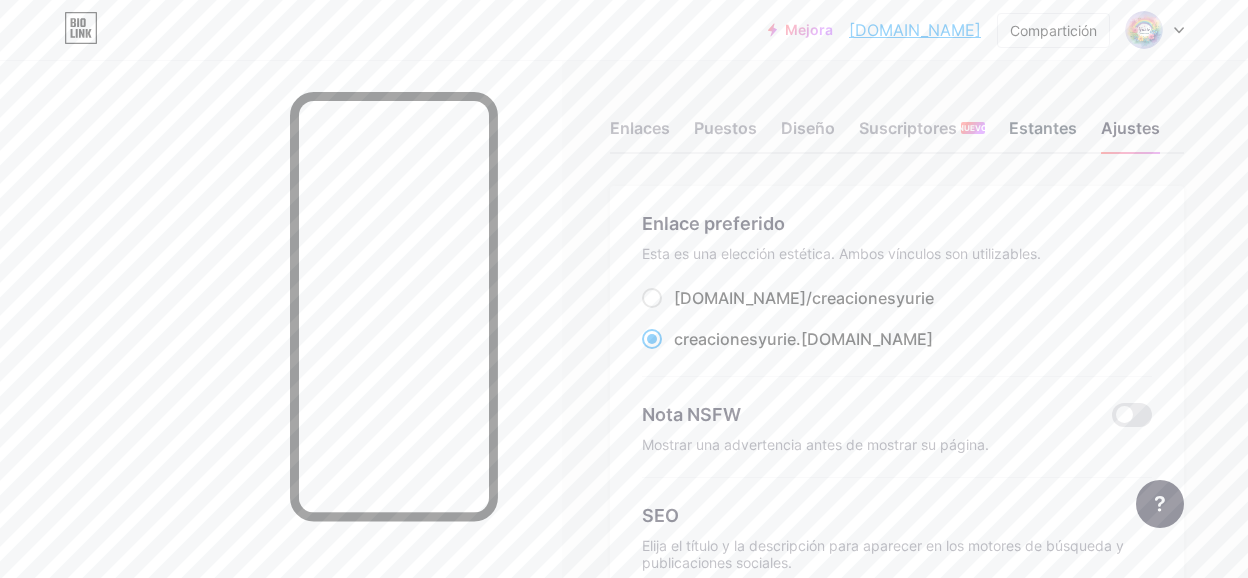 click on "Estantes" at bounding box center (1043, 134) 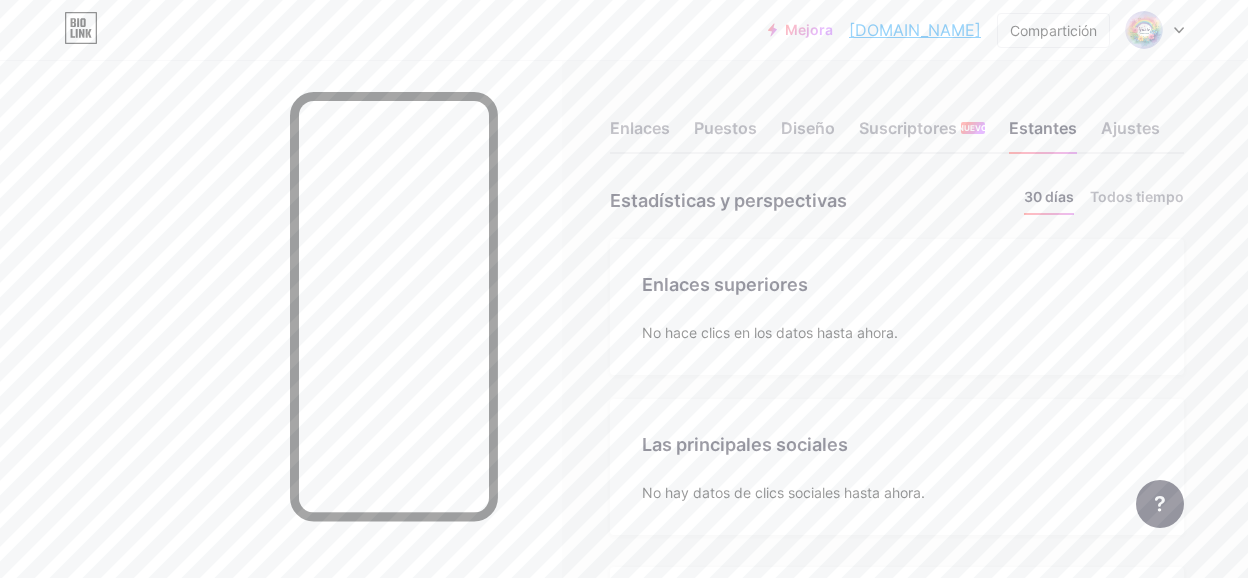 scroll, scrollTop: 999422, scrollLeft: 998752, axis: both 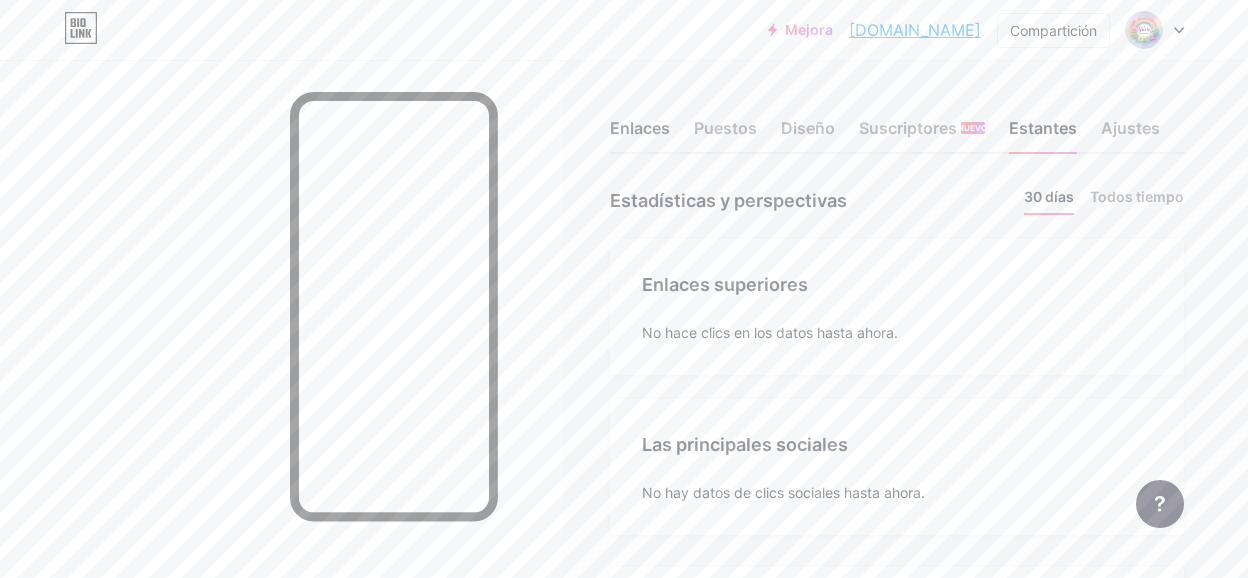 click on "Enlaces" at bounding box center (640, 134) 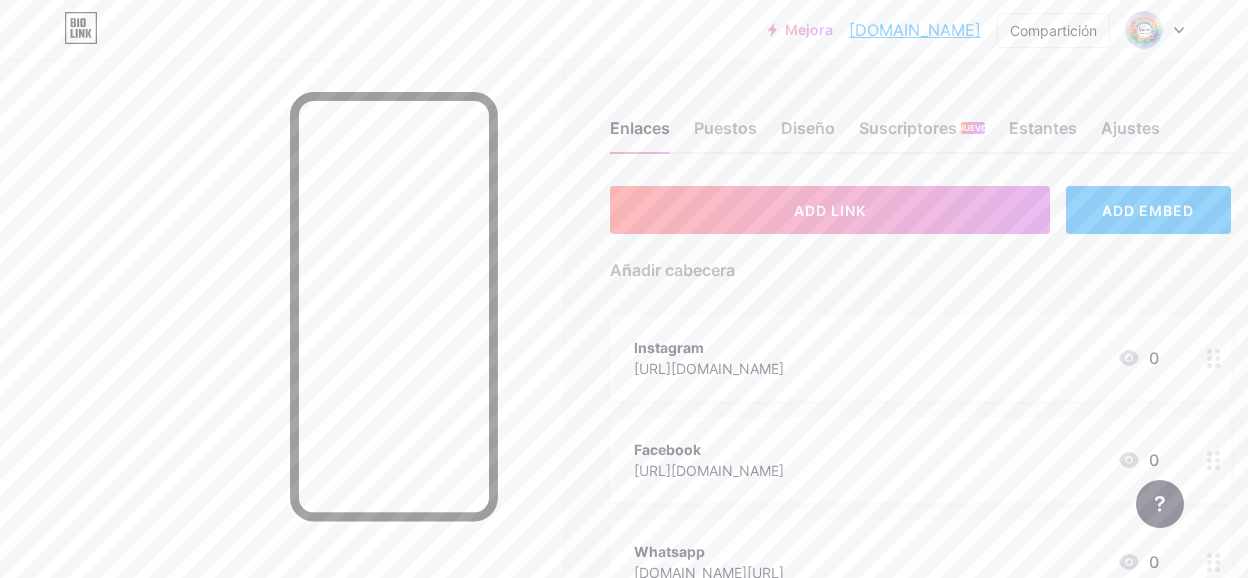 click at bounding box center [1155, 30] 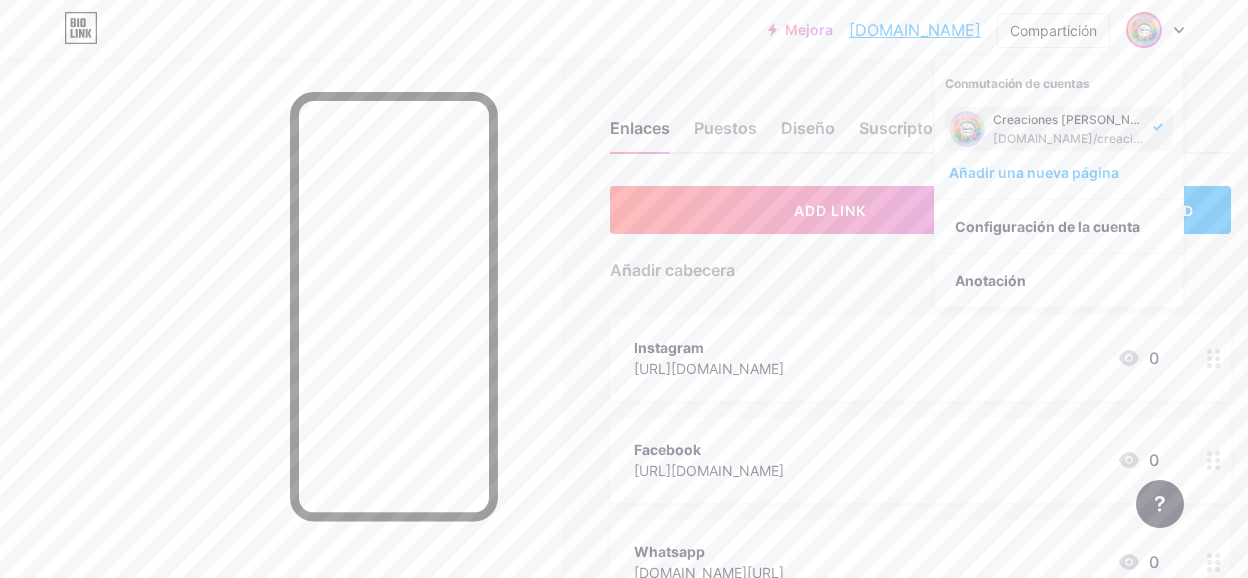 click on "[DOMAIN_NAME]/creacionesyurie" at bounding box center (1070, 139) 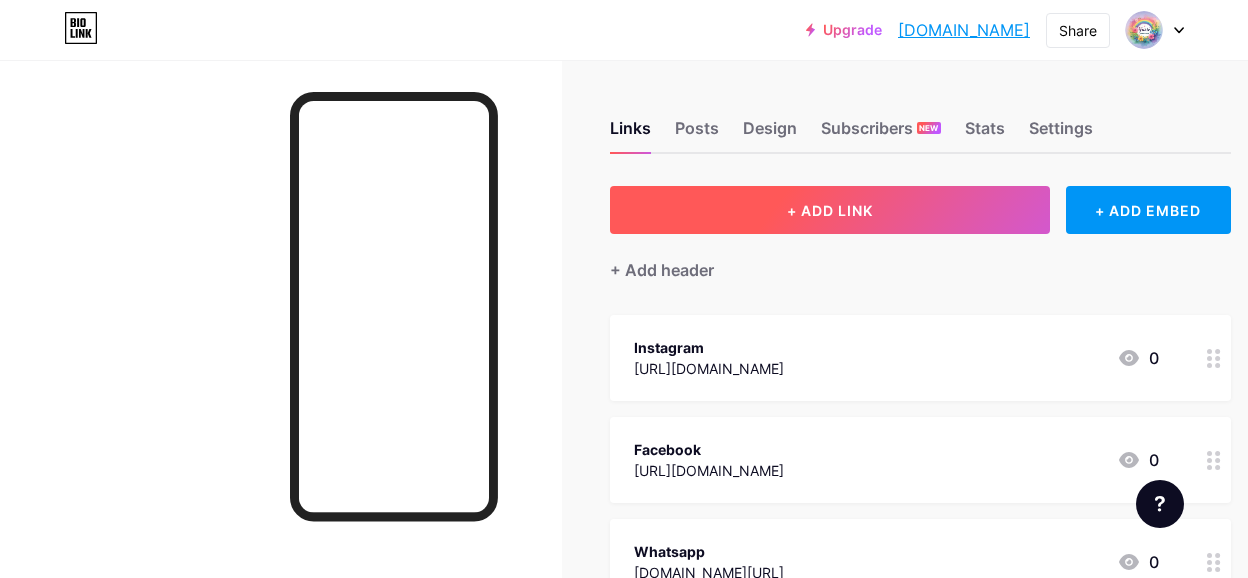 scroll, scrollTop: 0, scrollLeft: 0, axis: both 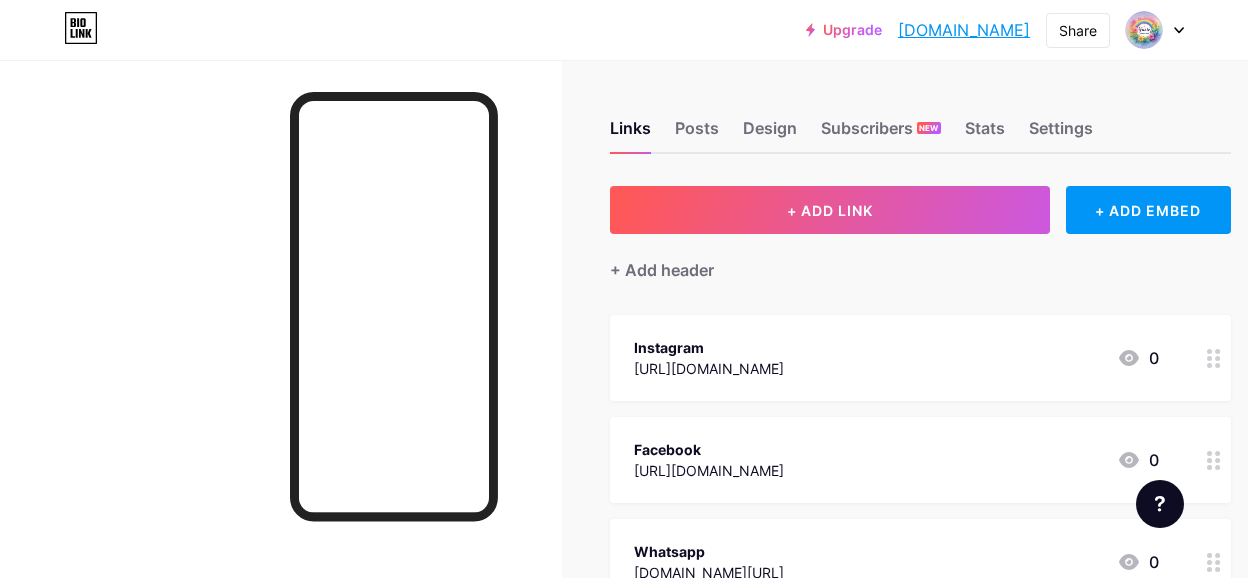 click on "creacionesyurie.bio.link" at bounding box center (964, 30) 